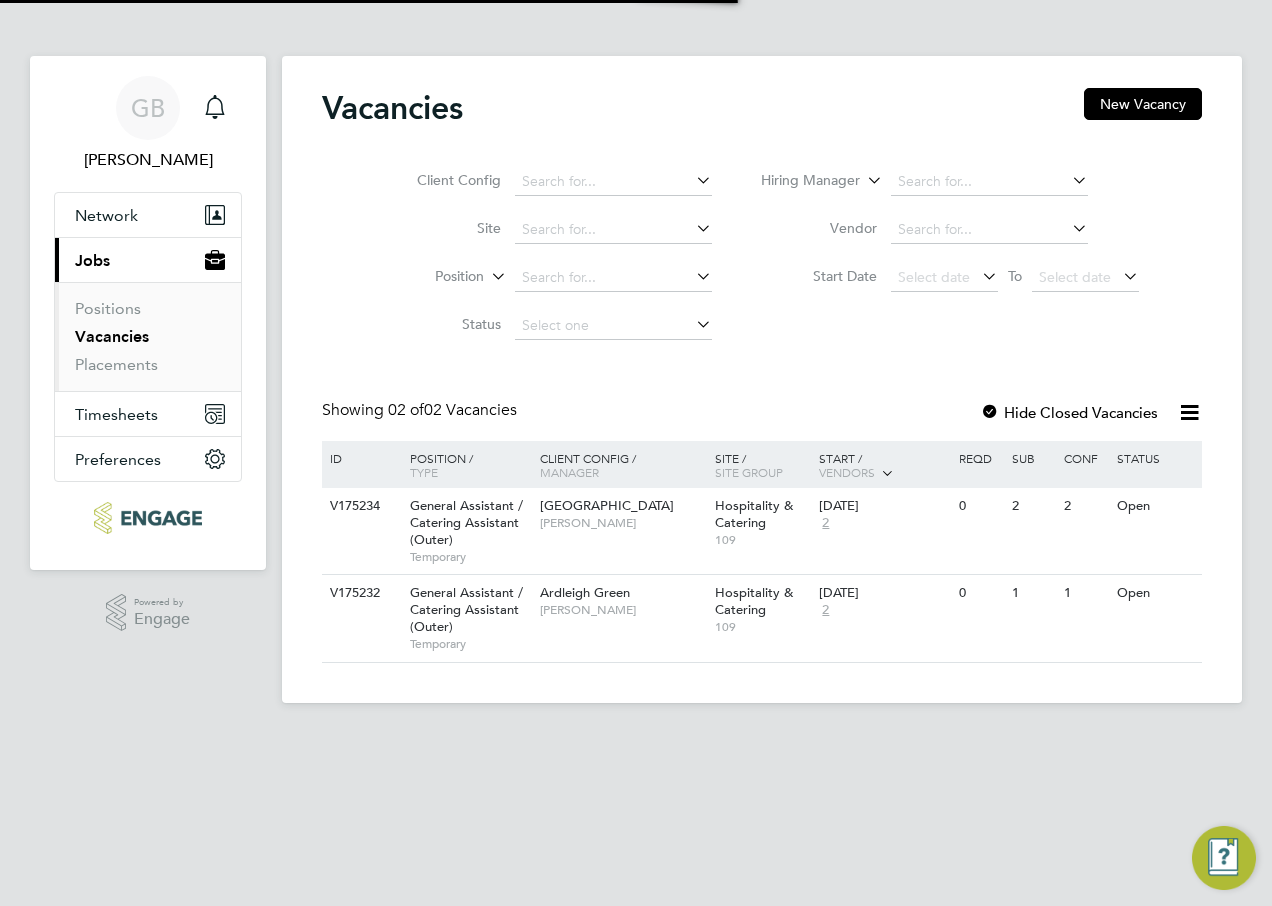 scroll, scrollTop: 0, scrollLeft: 0, axis: both 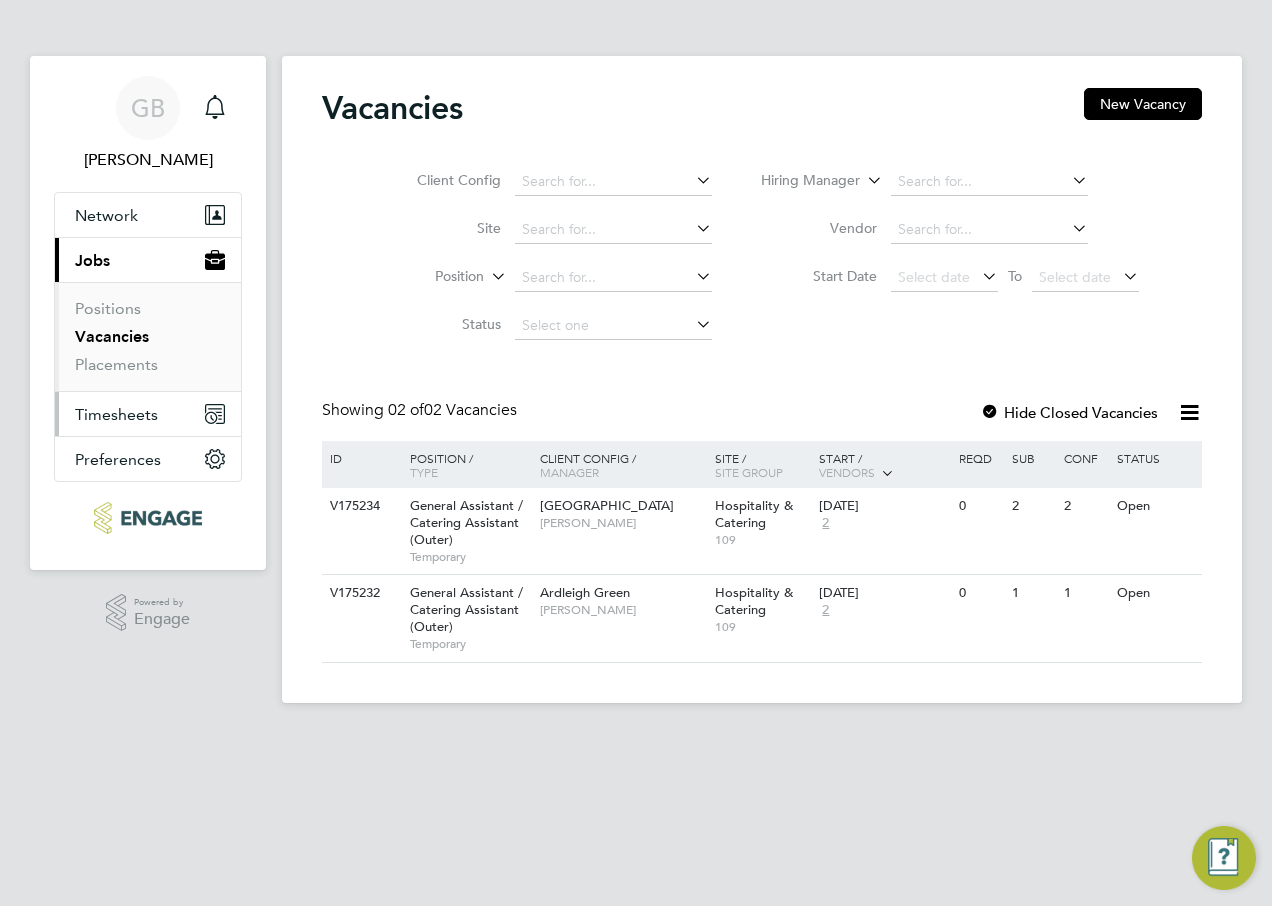 click on "Timesheets" at bounding box center (116, 414) 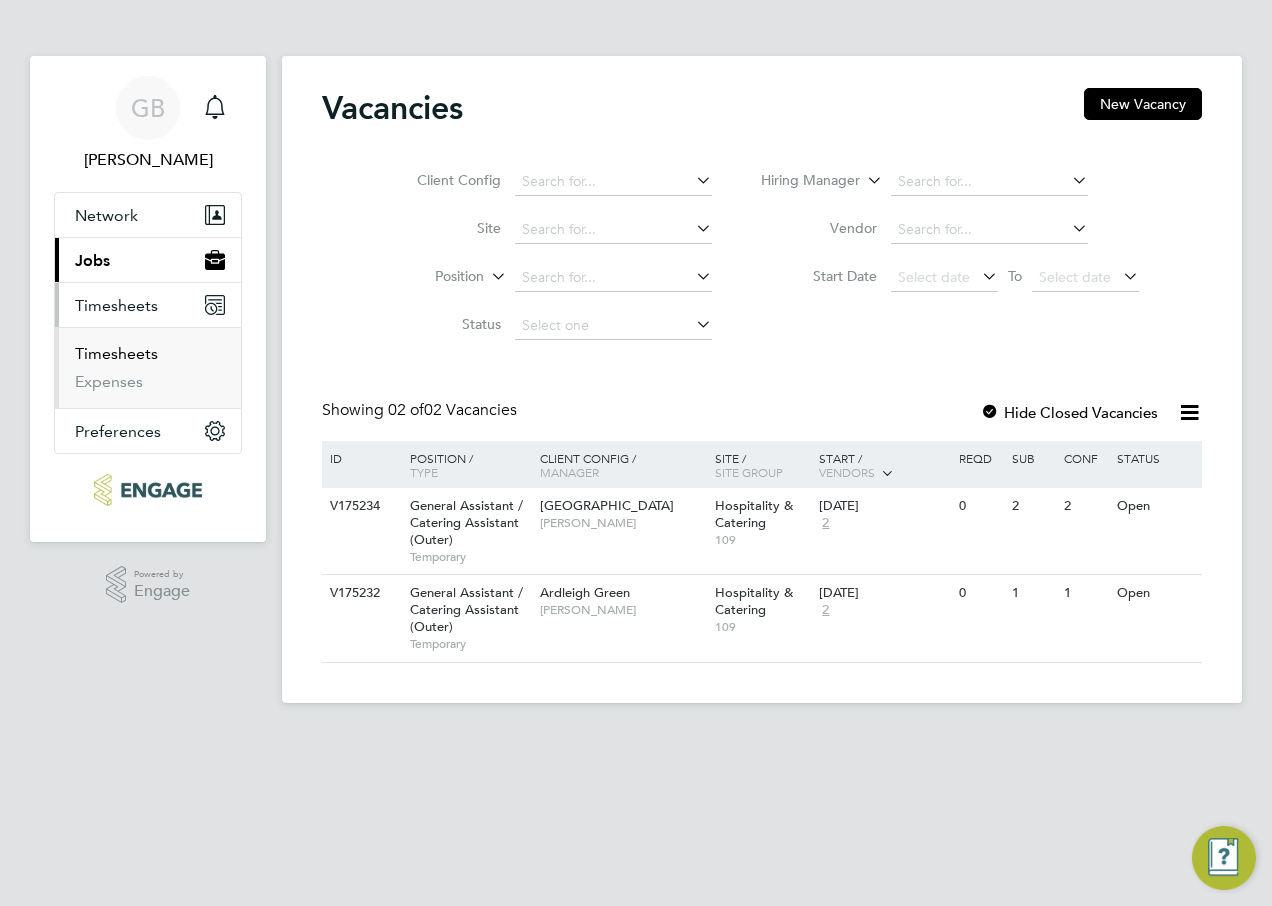click on "Timesheets" at bounding box center [116, 353] 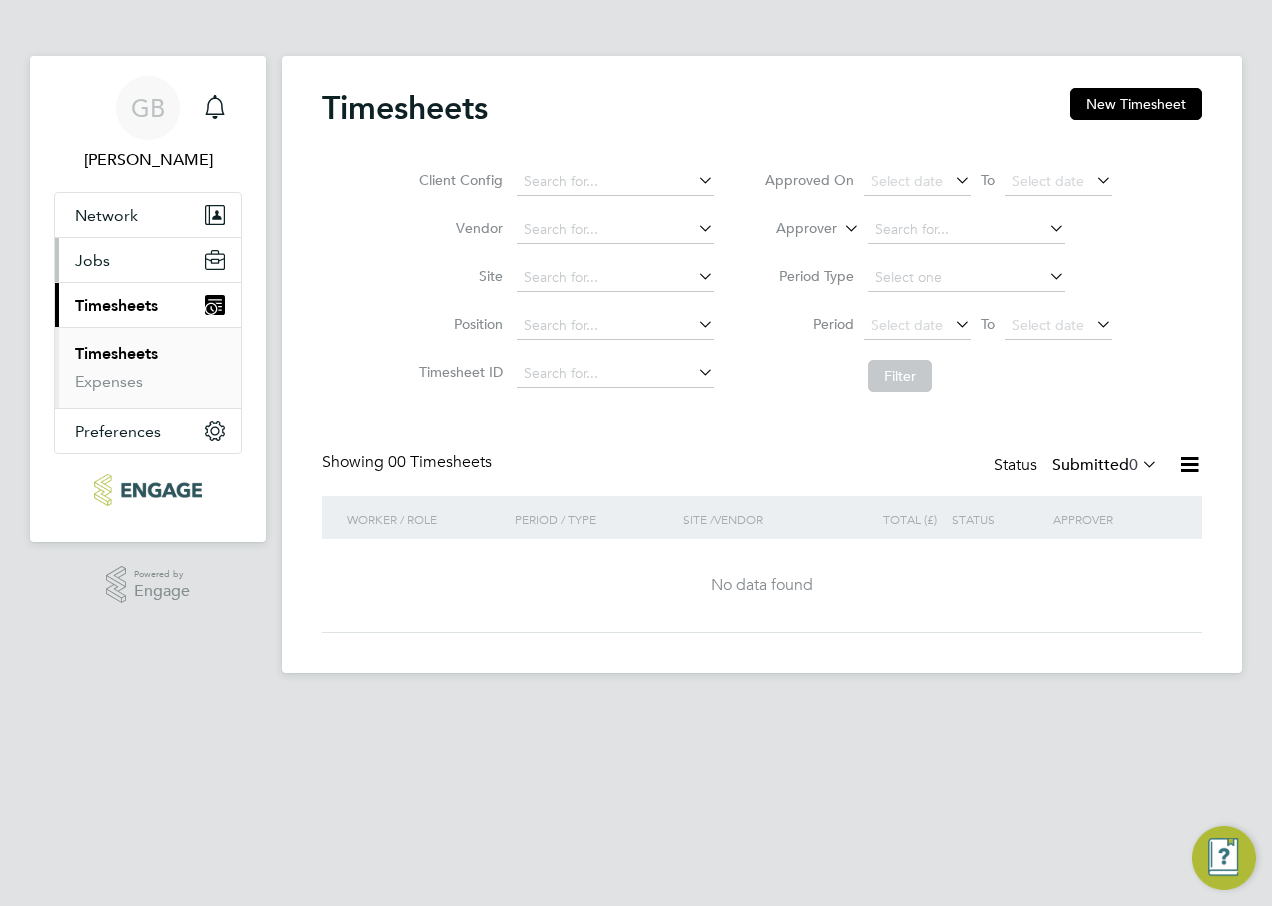 click on "Jobs" at bounding box center [92, 260] 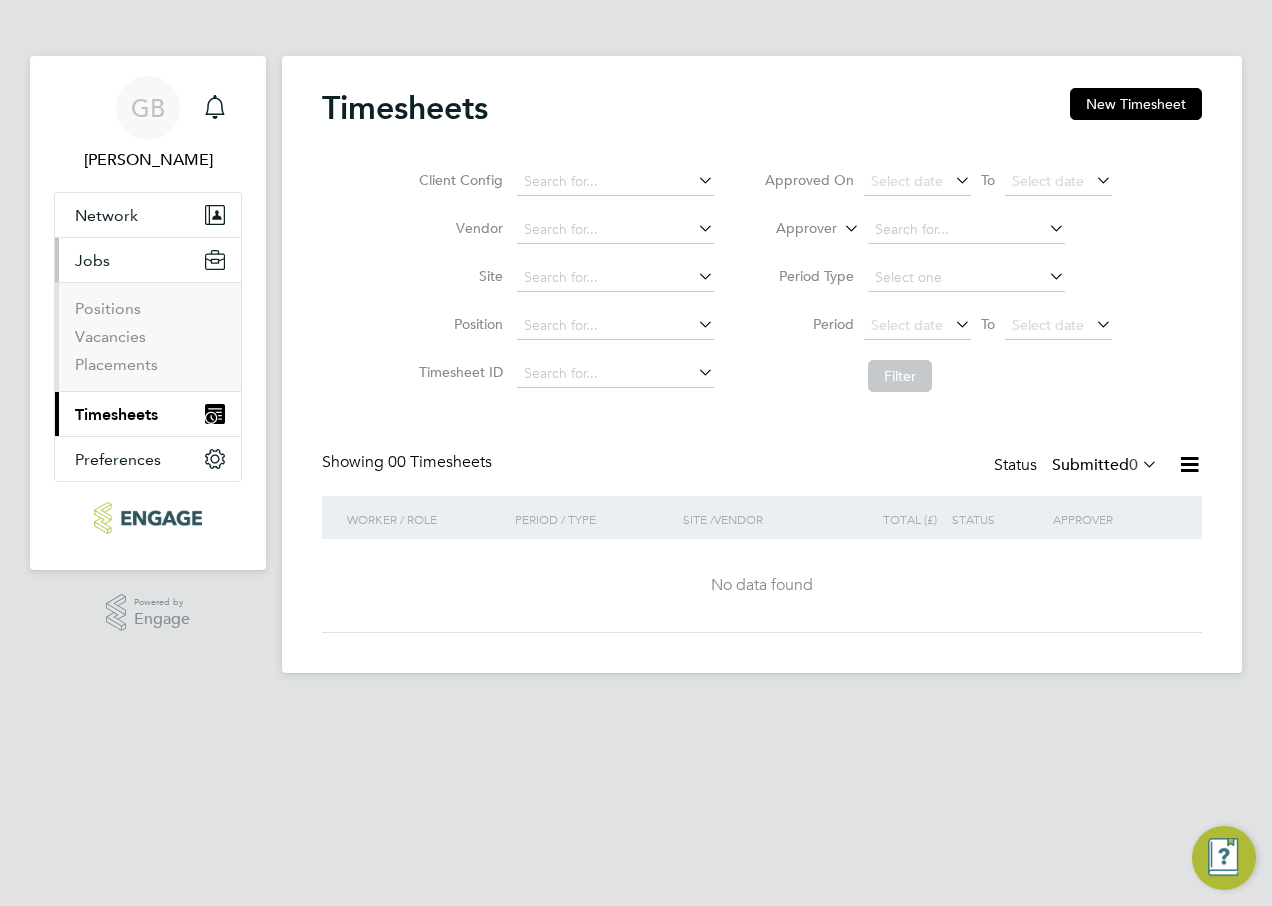 click on "Timesheets" at bounding box center [116, 414] 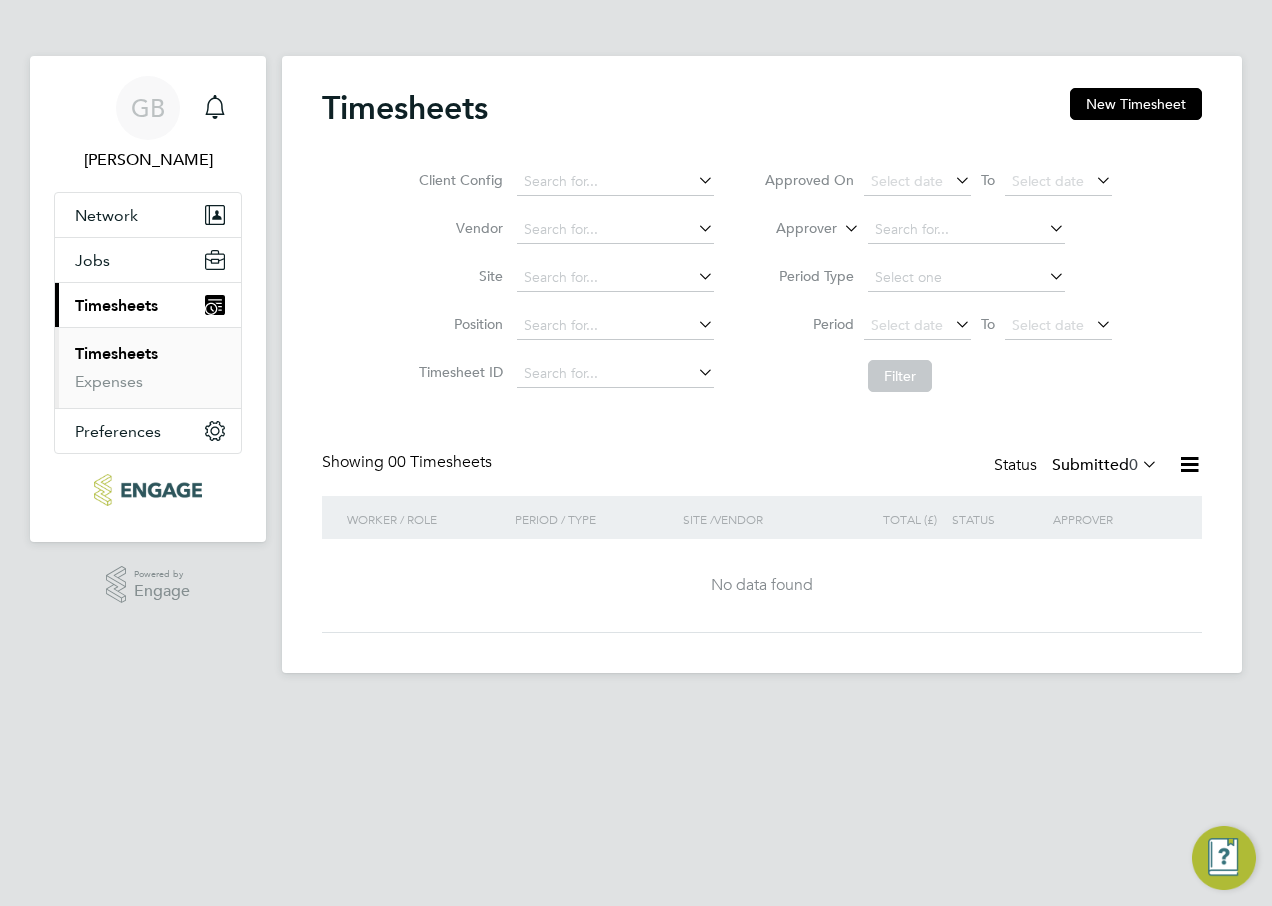 click on "GB   Giuliana Baldan   Notifications
Applications:   Network
Sites   Workers   Jobs
Positions   Vacancies   Placements   Current page:   Timesheets
Timesheets   Expenses   Preferences
VMS Configurations
.st0{fill:#C0C1C2;}
Powered by Engage Timesheets New Timesheet Client Config   Vendor   Site   Position   Timesheet ID   Approved On
Select date
To
Select date
Approver     Period Type   Period
Select date
To
Select date
Filter Showing   00 Timesheets Status  Submitted  0  Worker / Role Worker / Period Period / Type Site /  Vendor Total (£)   Total / Status Status Approver No data found Show   more M T W T F S S M T W T F S S M T W T F S S M T W T F S S Export Timesheets Download Timesheets Report Download Missing Timesheets Report Bulk Approve Timesheets All Saved Submitted" at bounding box center [636, 352] 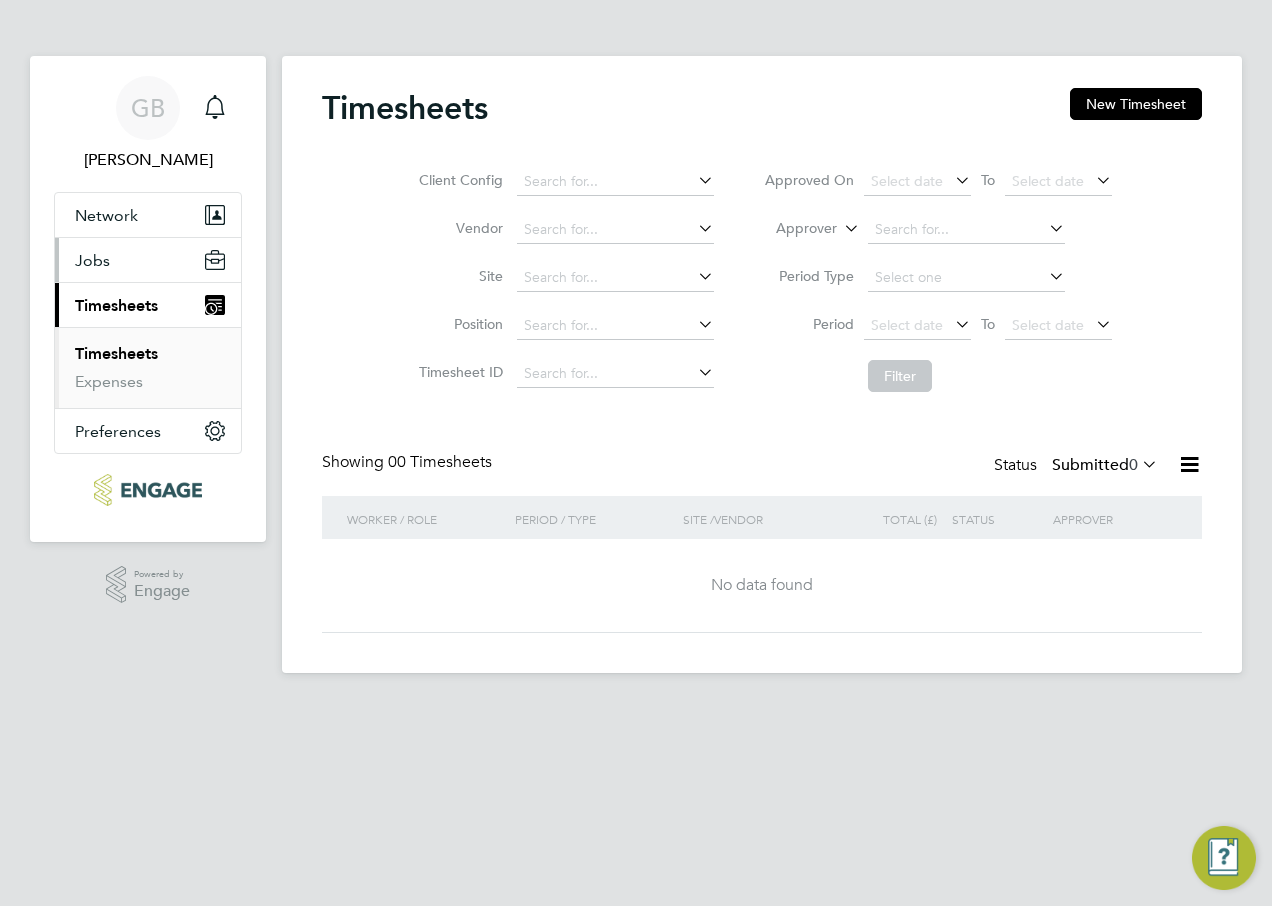 click on "Jobs" at bounding box center (92, 260) 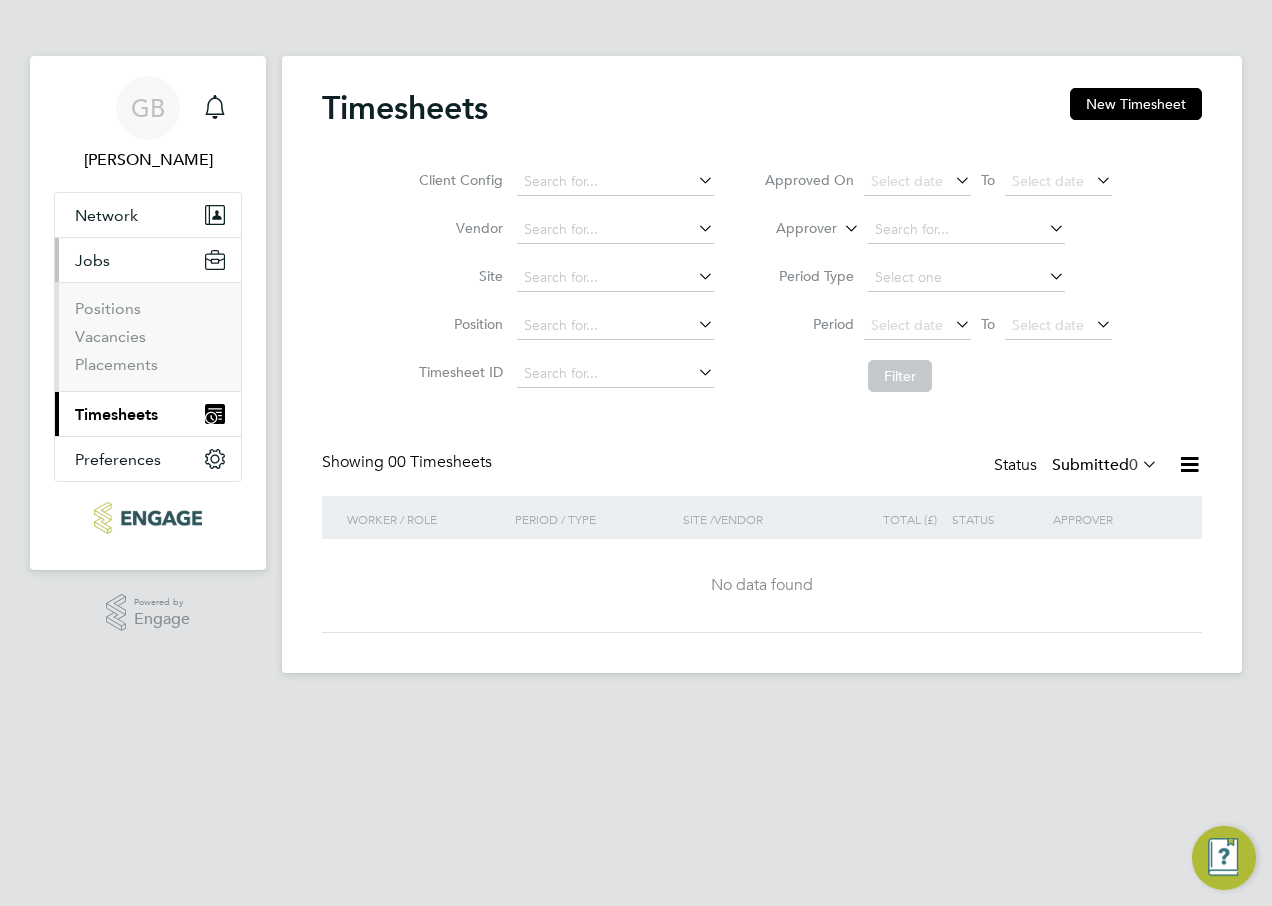 click on "Timesheets" at bounding box center [116, 414] 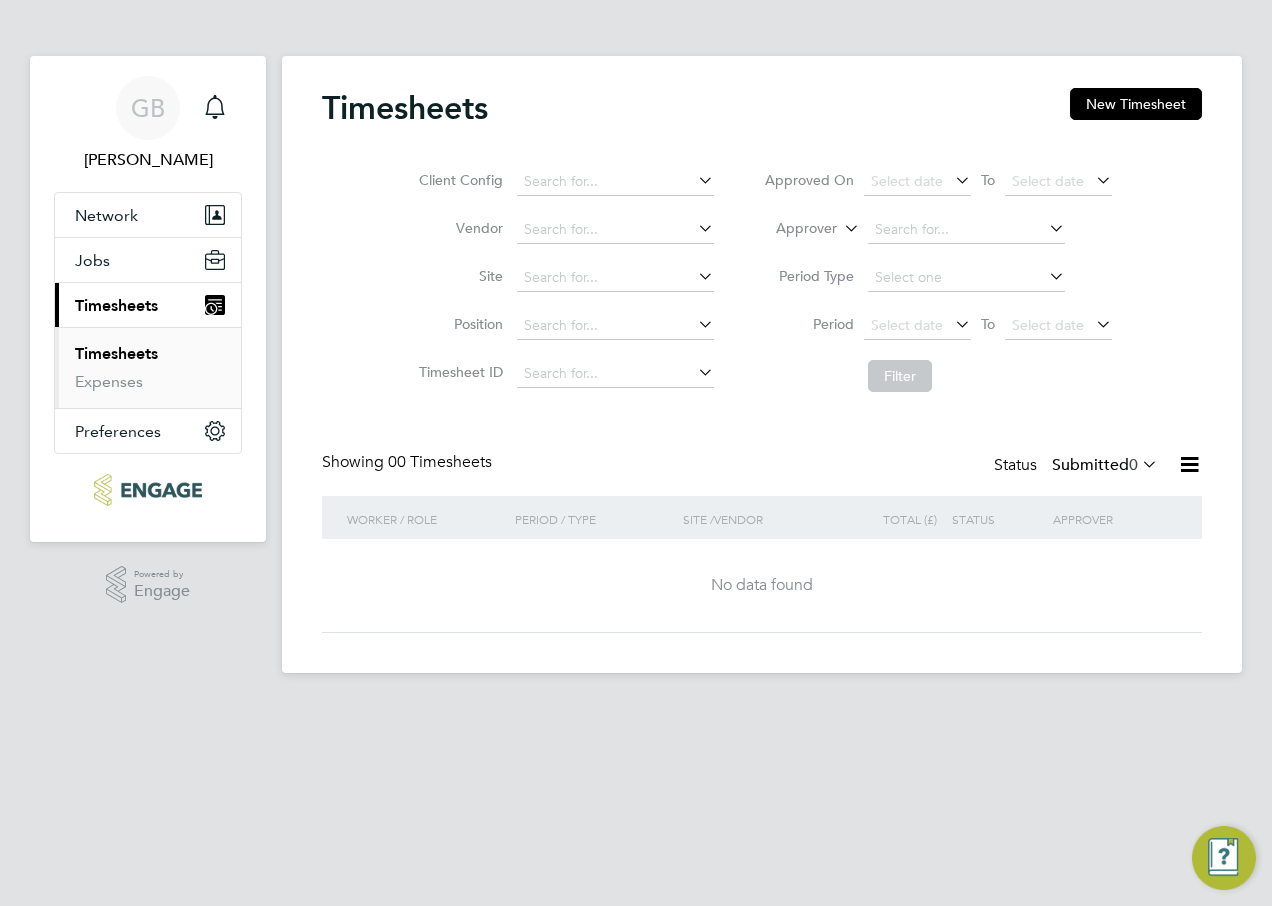 click 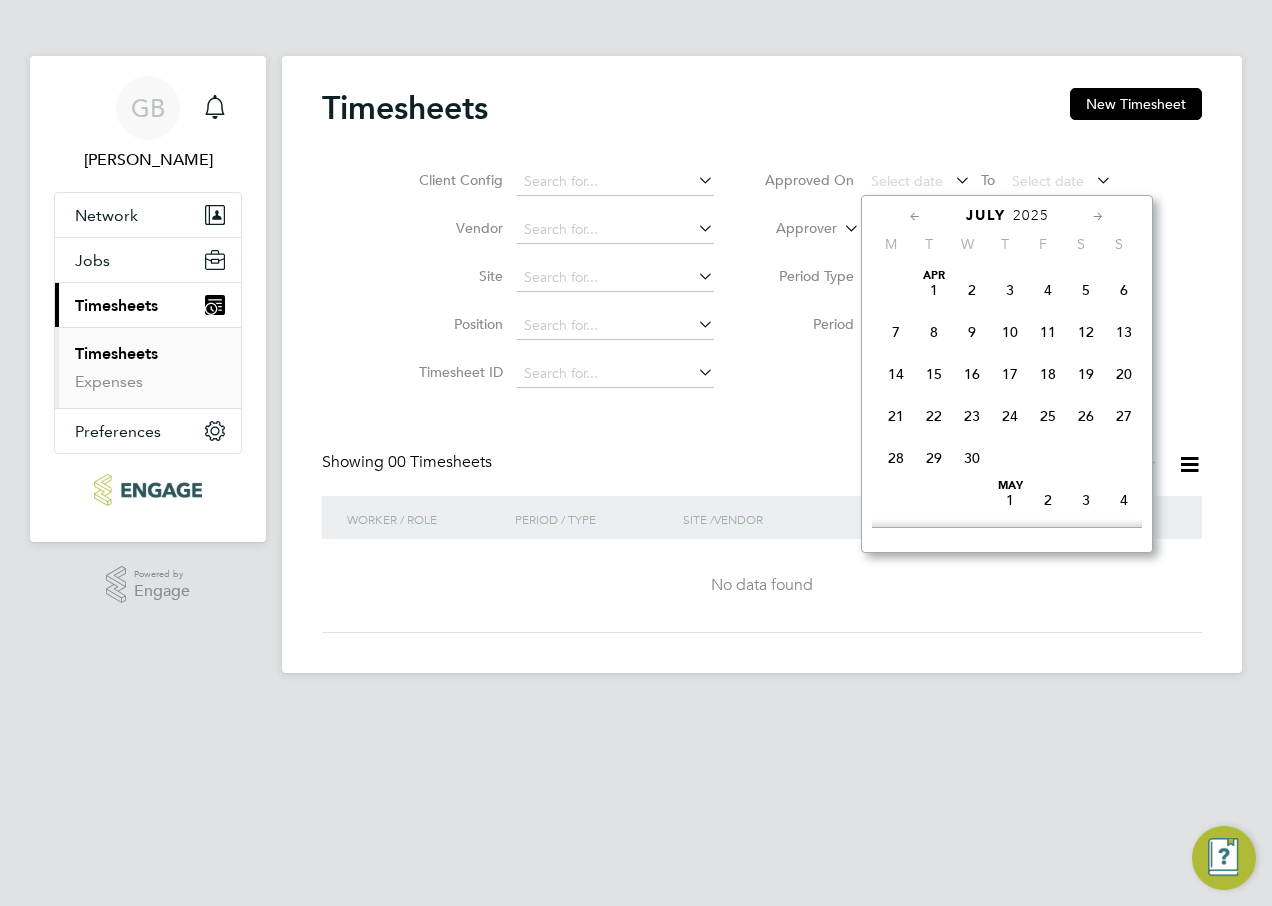 scroll, scrollTop: 649, scrollLeft: 0, axis: vertical 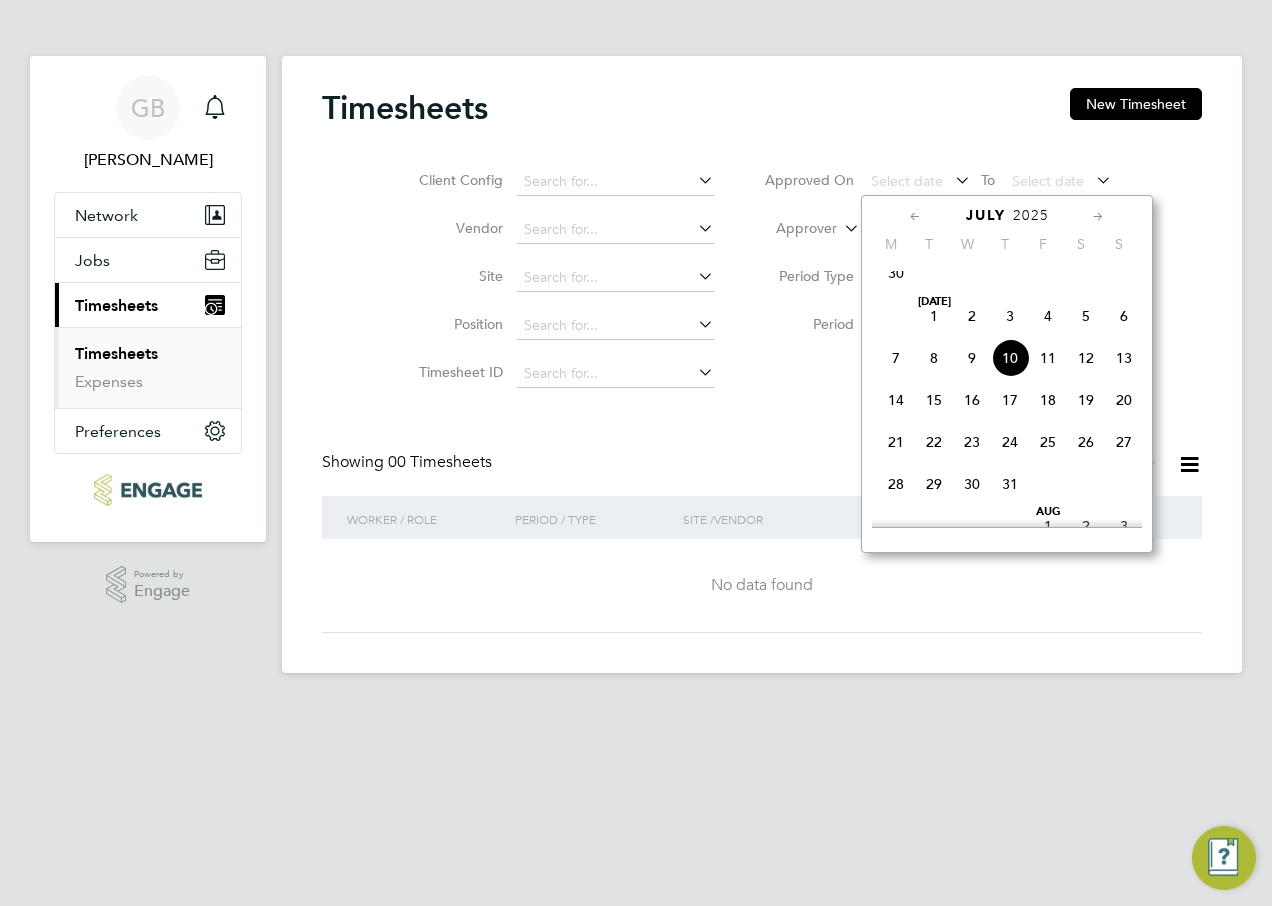 click 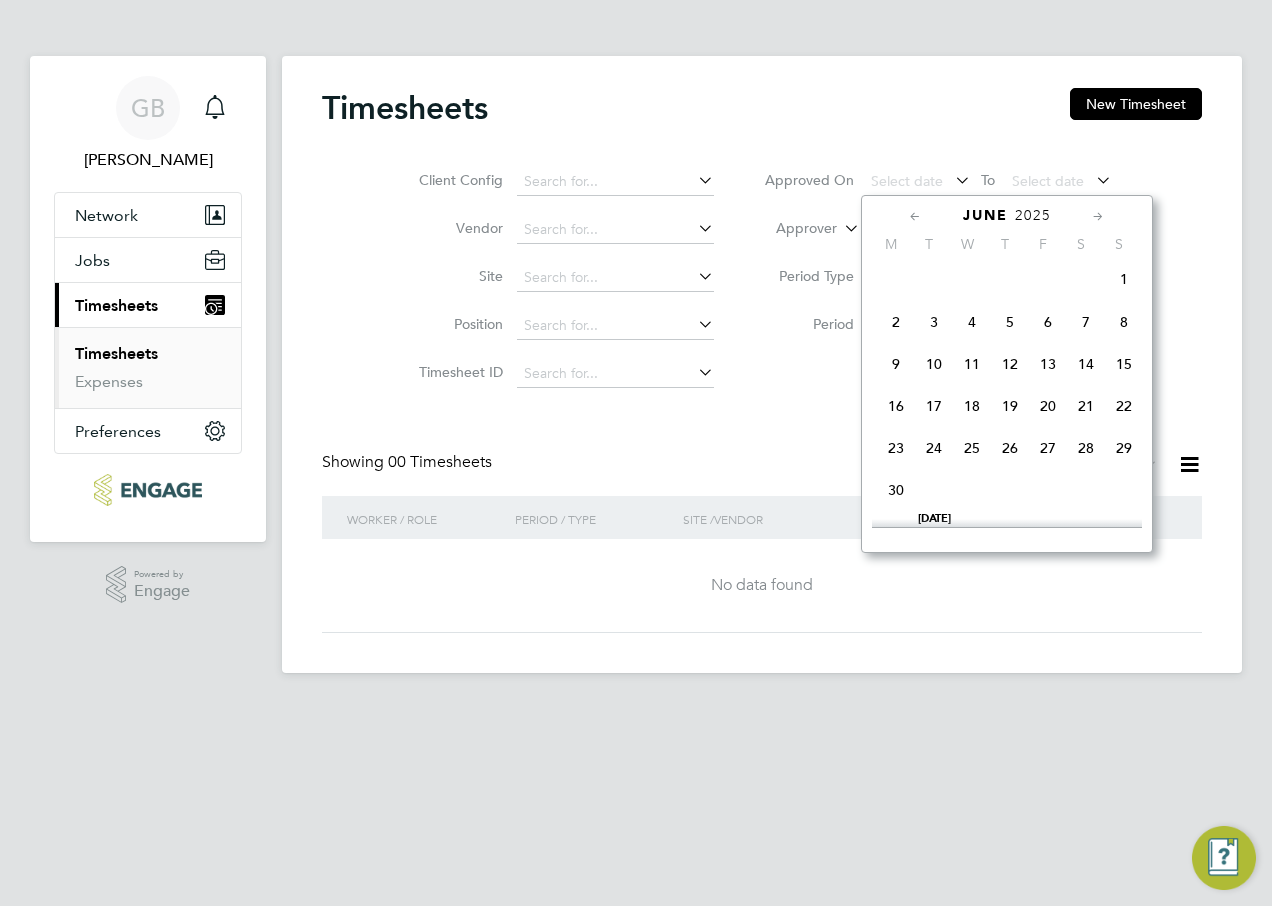 click 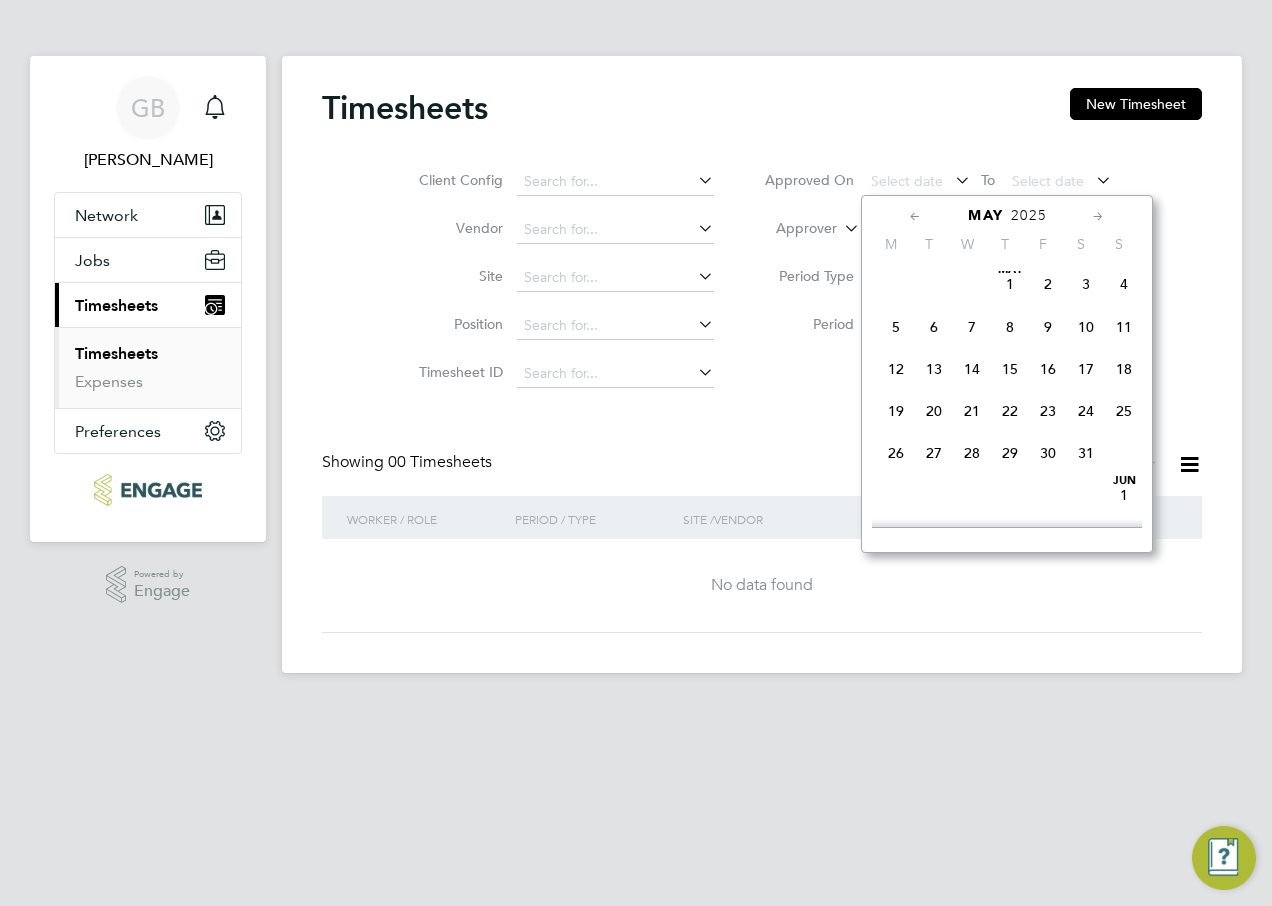 click on "5" 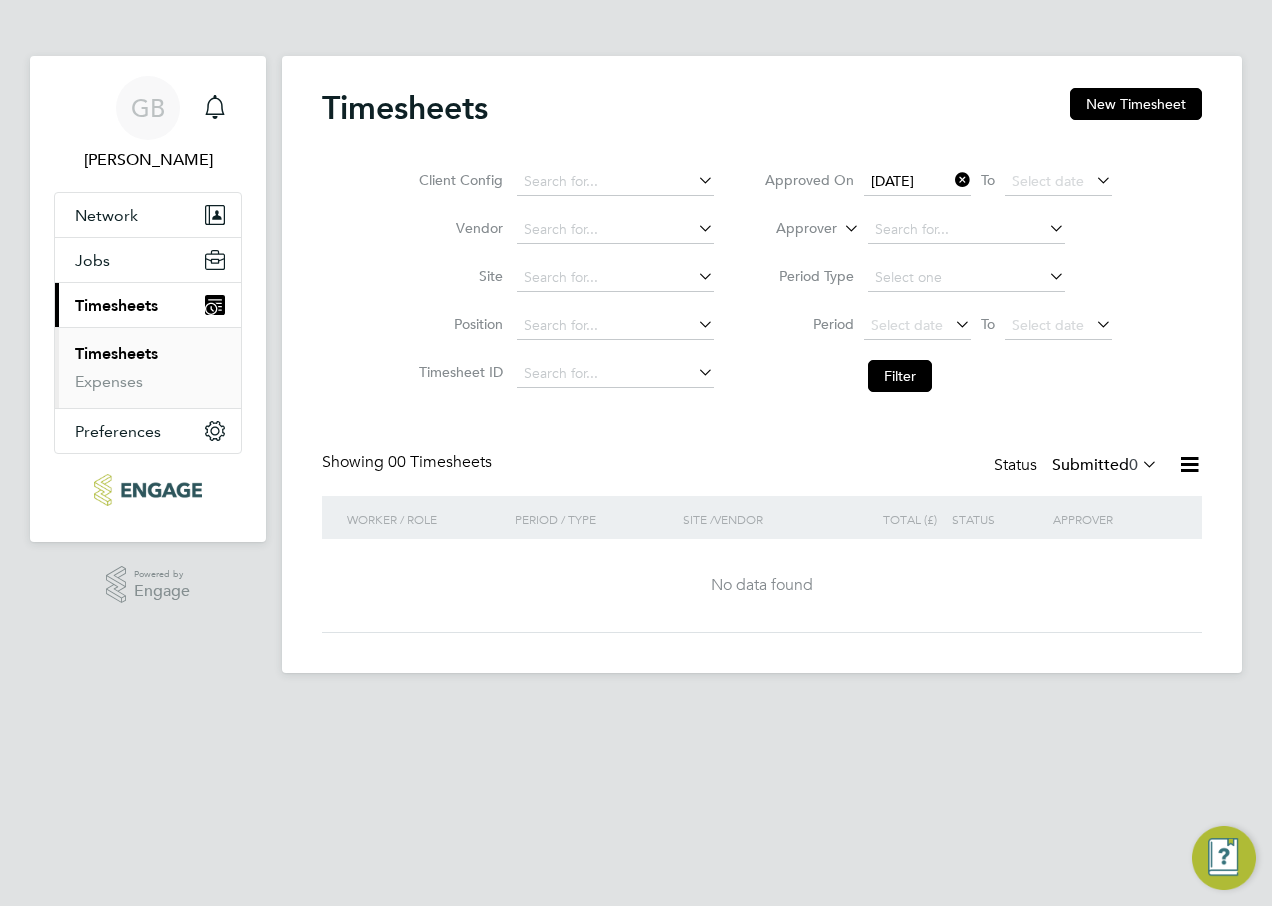 click 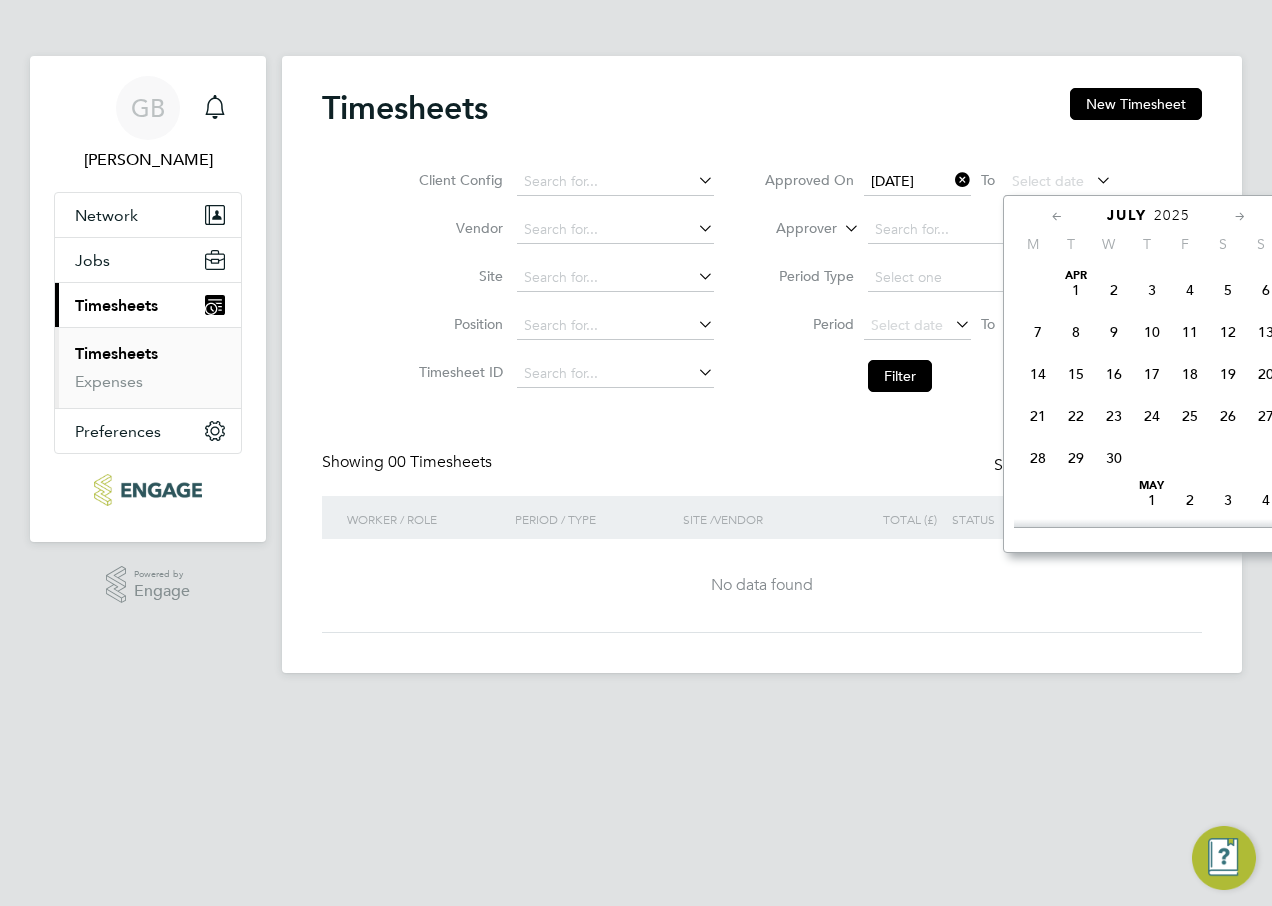 scroll, scrollTop: 649, scrollLeft: 0, axis: vertical 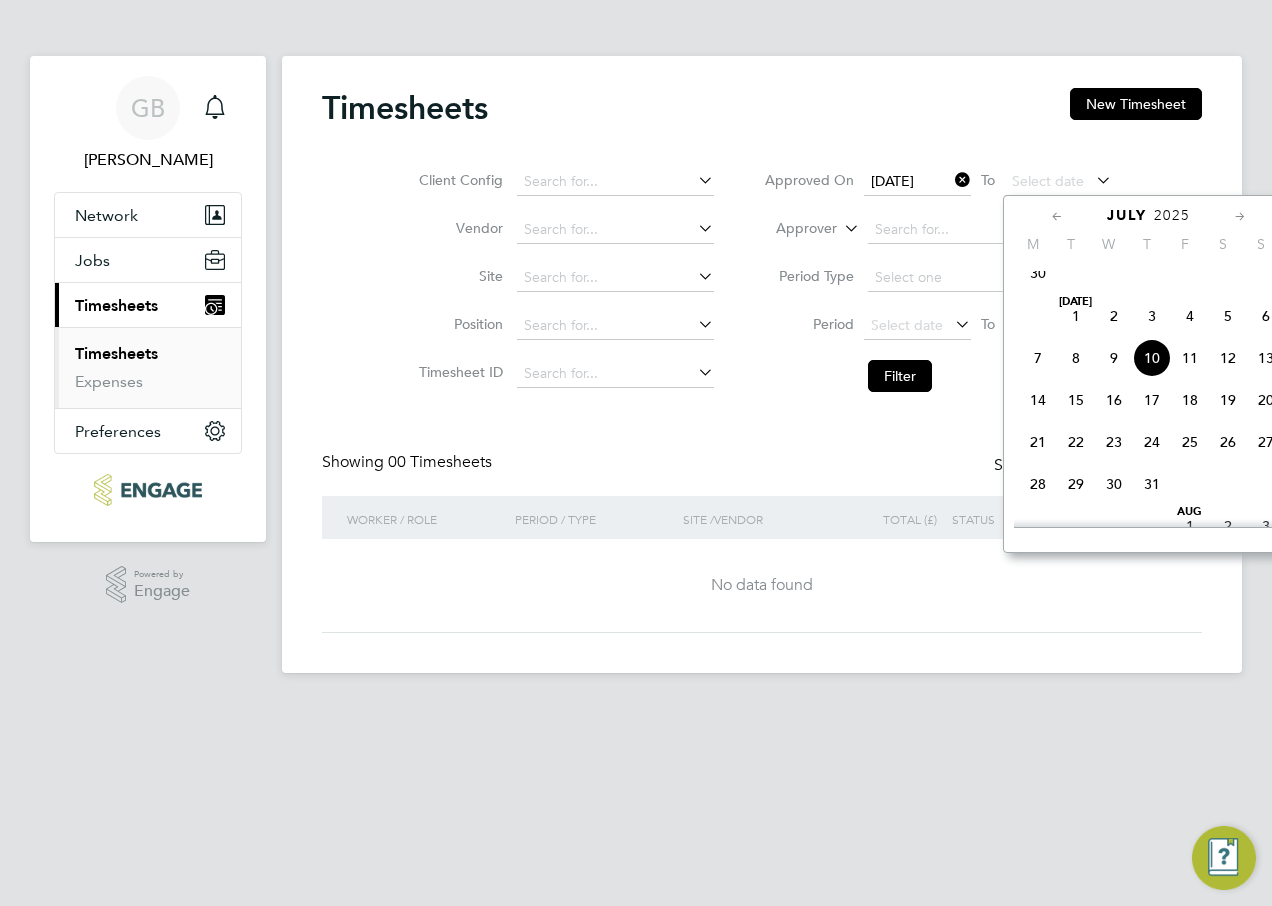 click 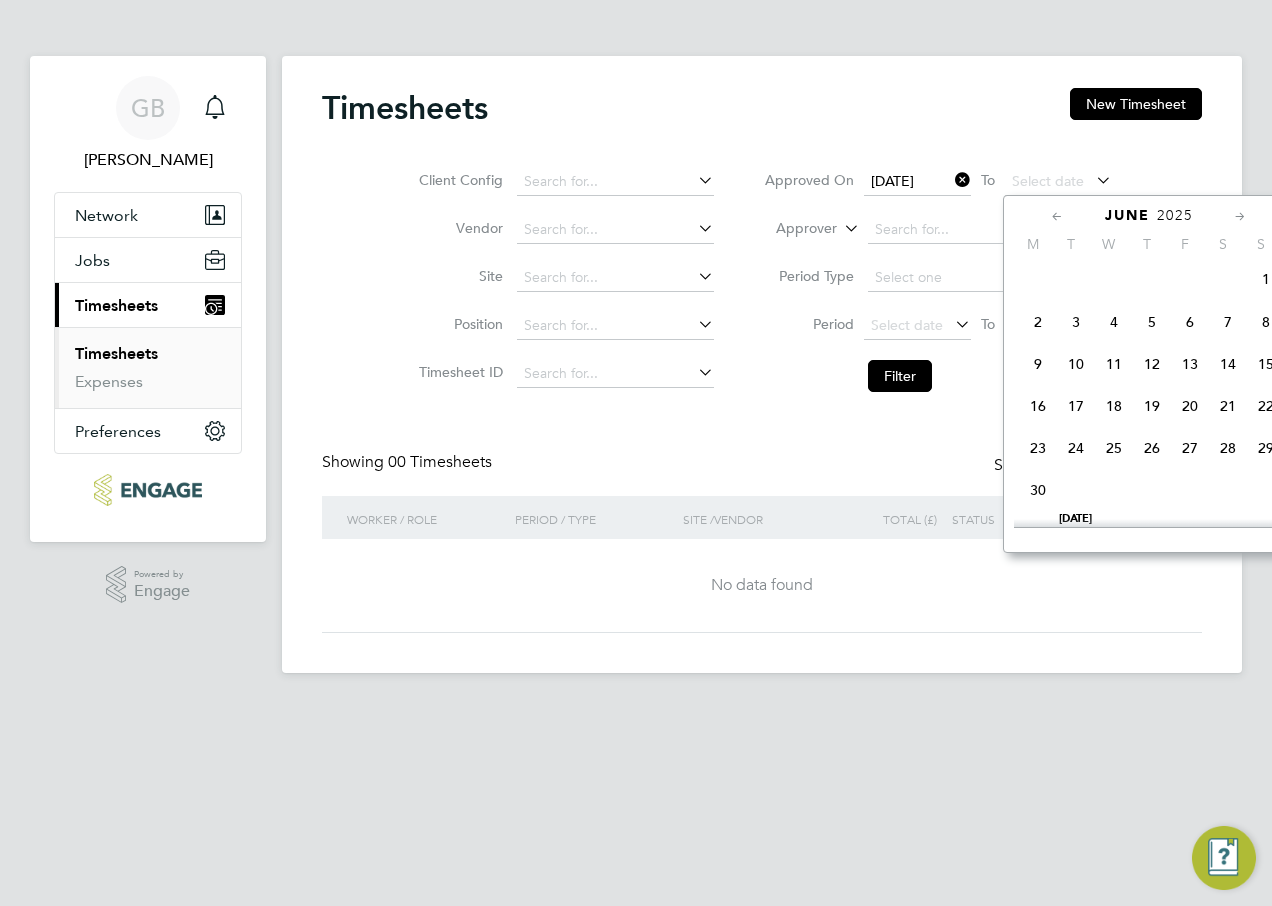 click 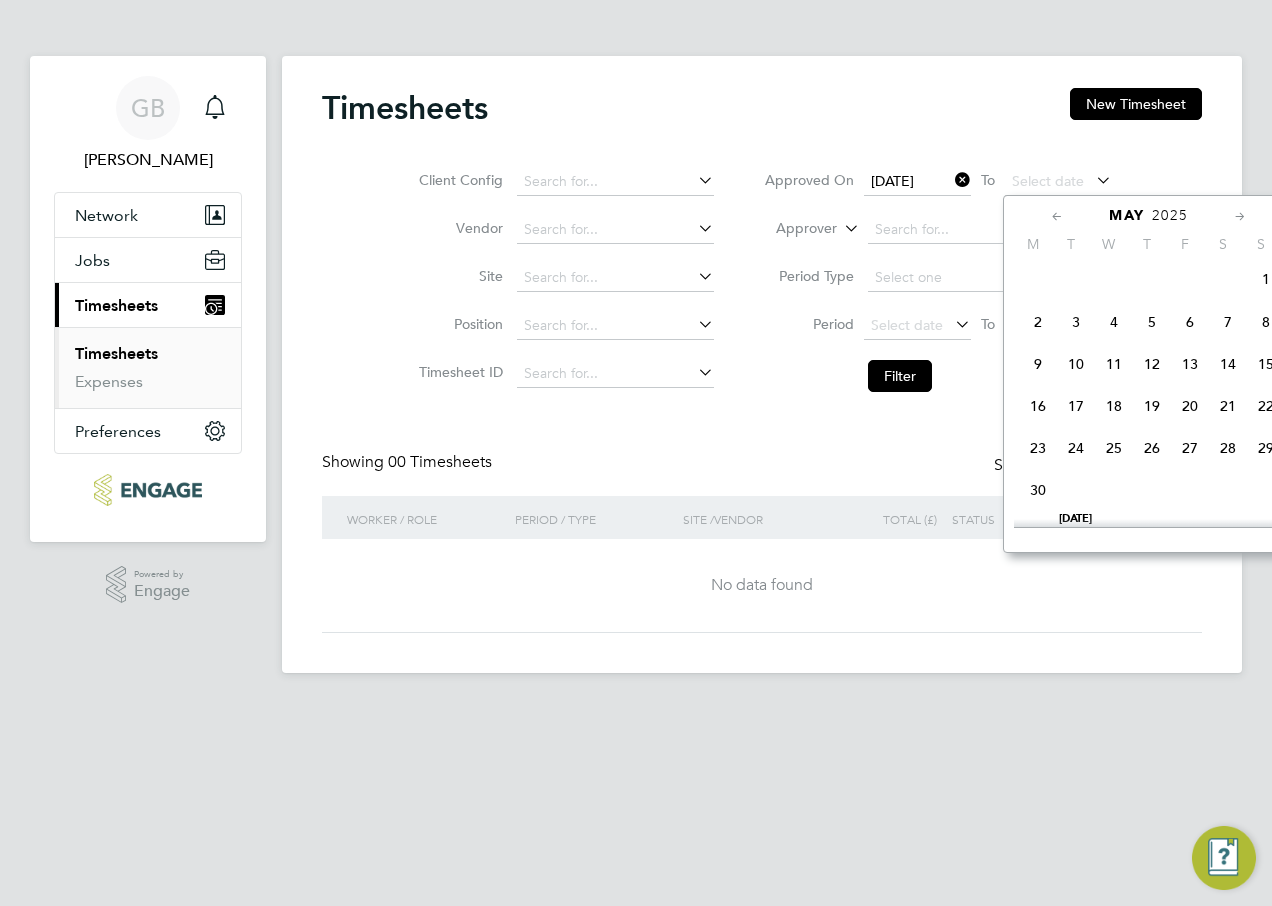 scroll, scrollTop: 216, scrollLeft: 0, axis: vertical 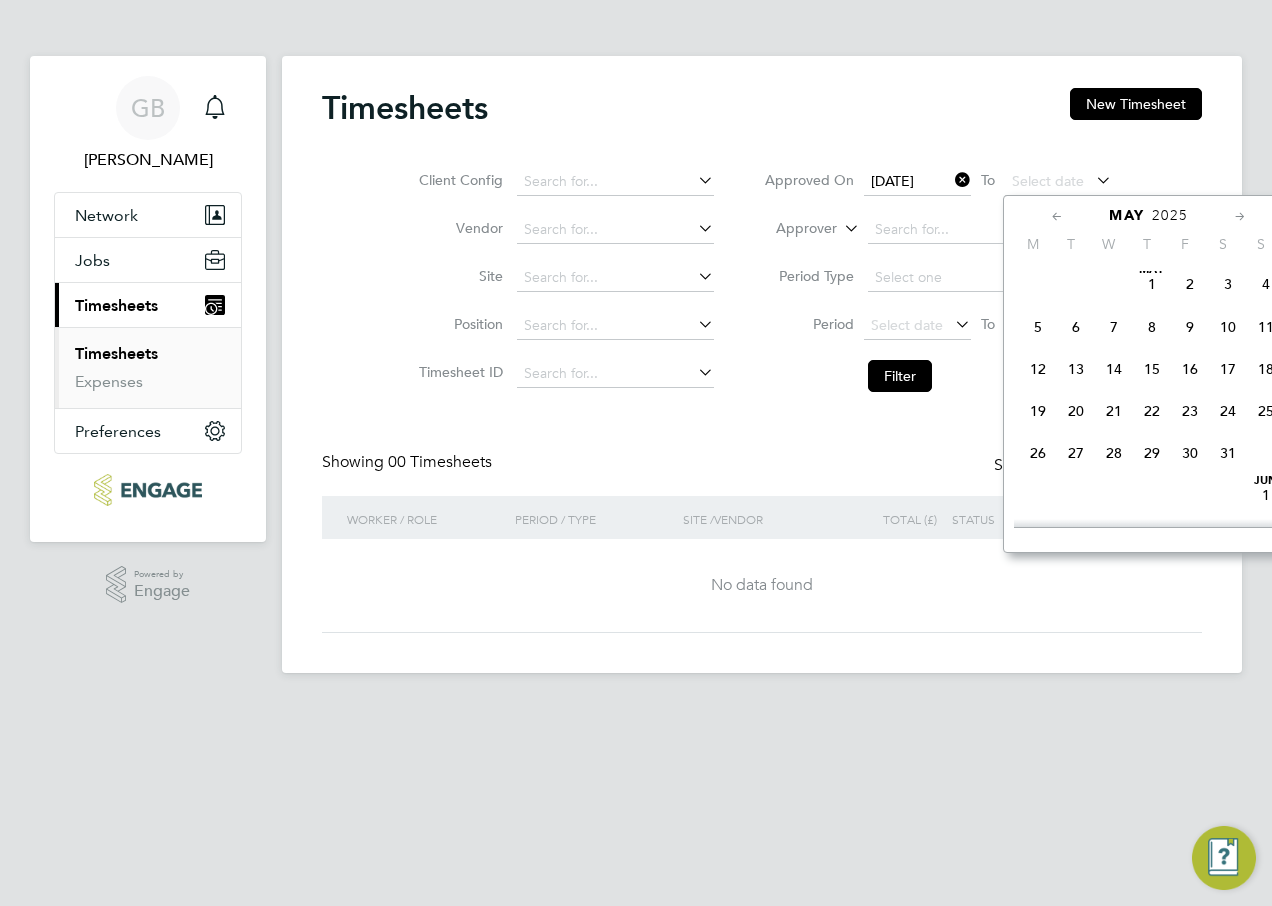 click on "12" 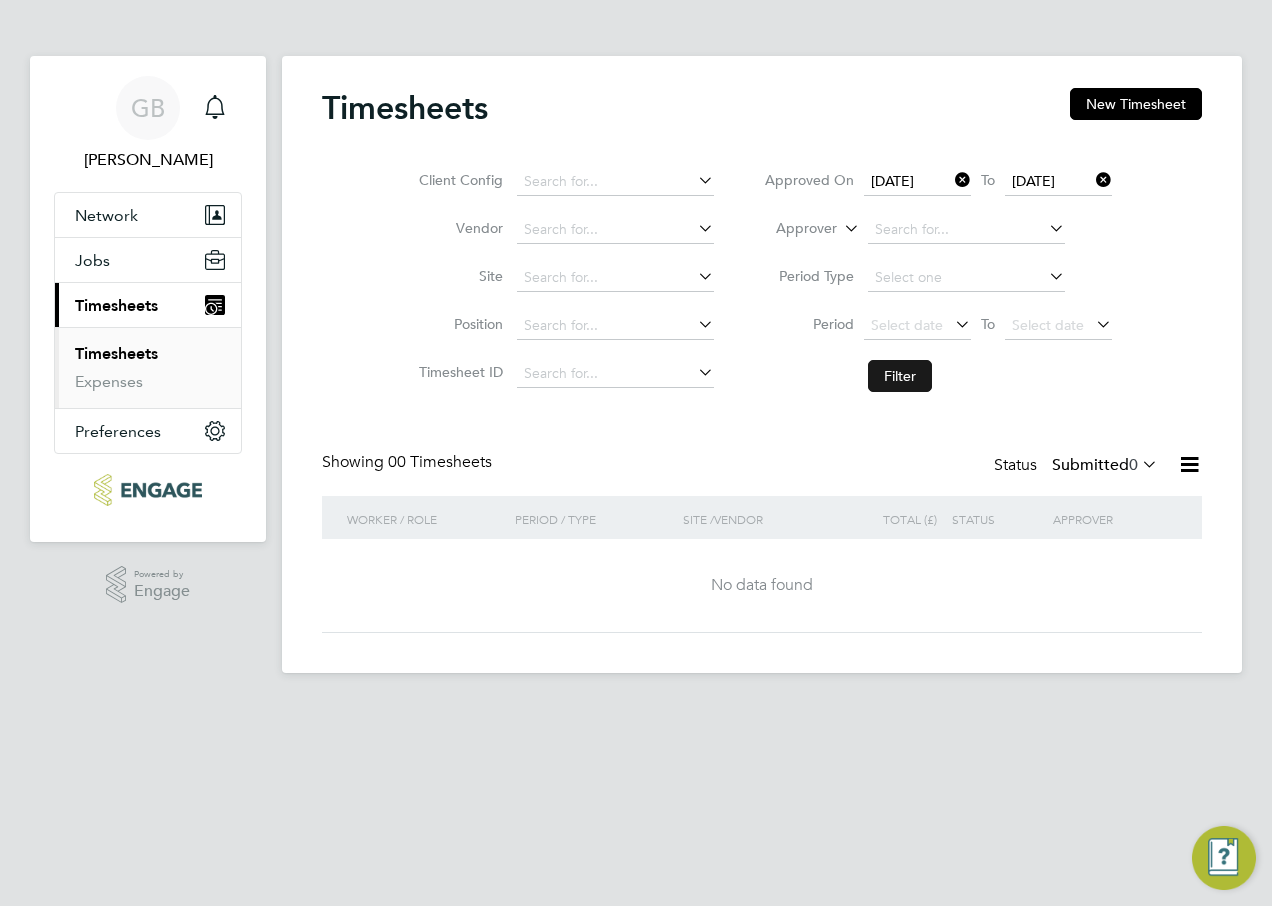 click on "Filter" 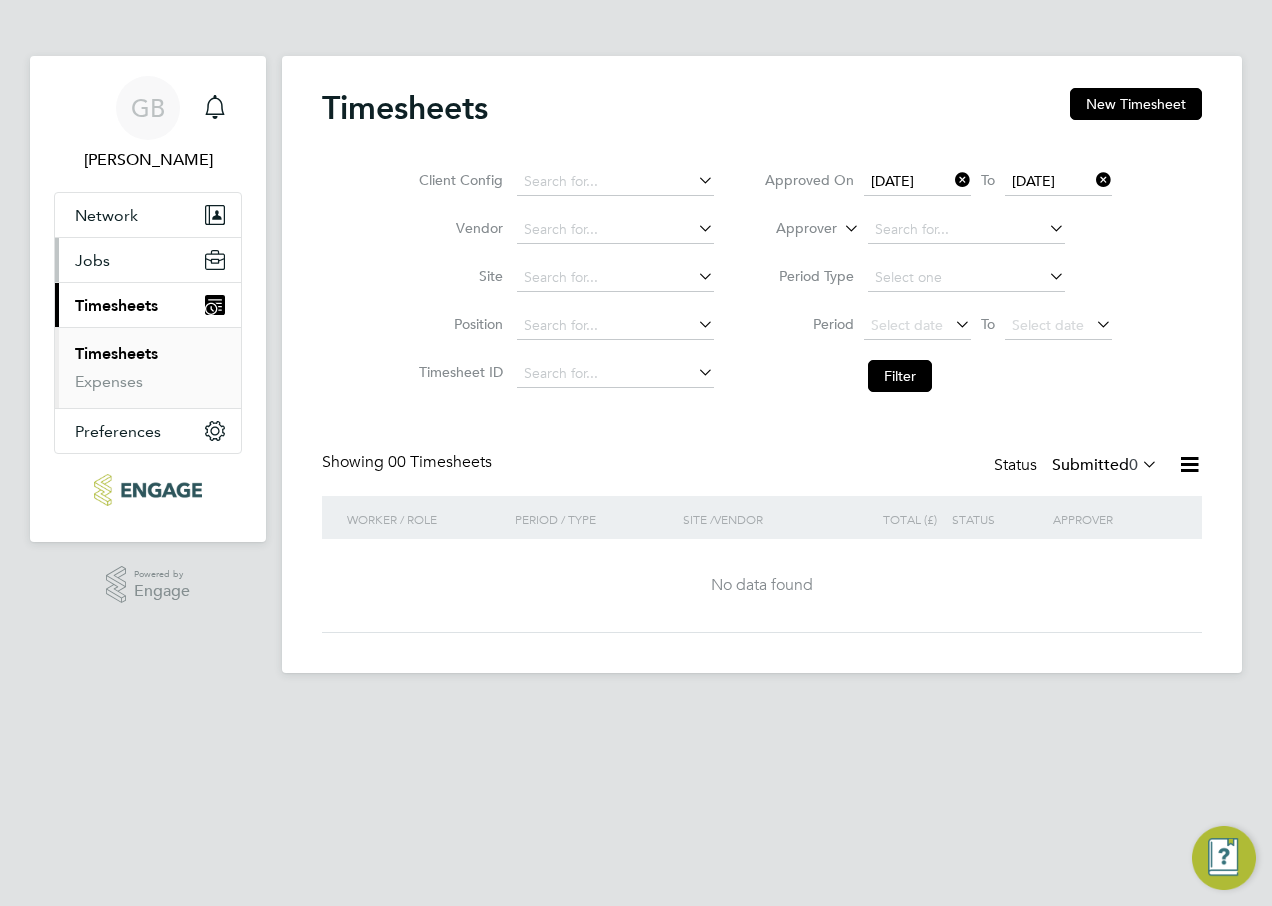 click on "Jobs" at bounding box center [92, 260] 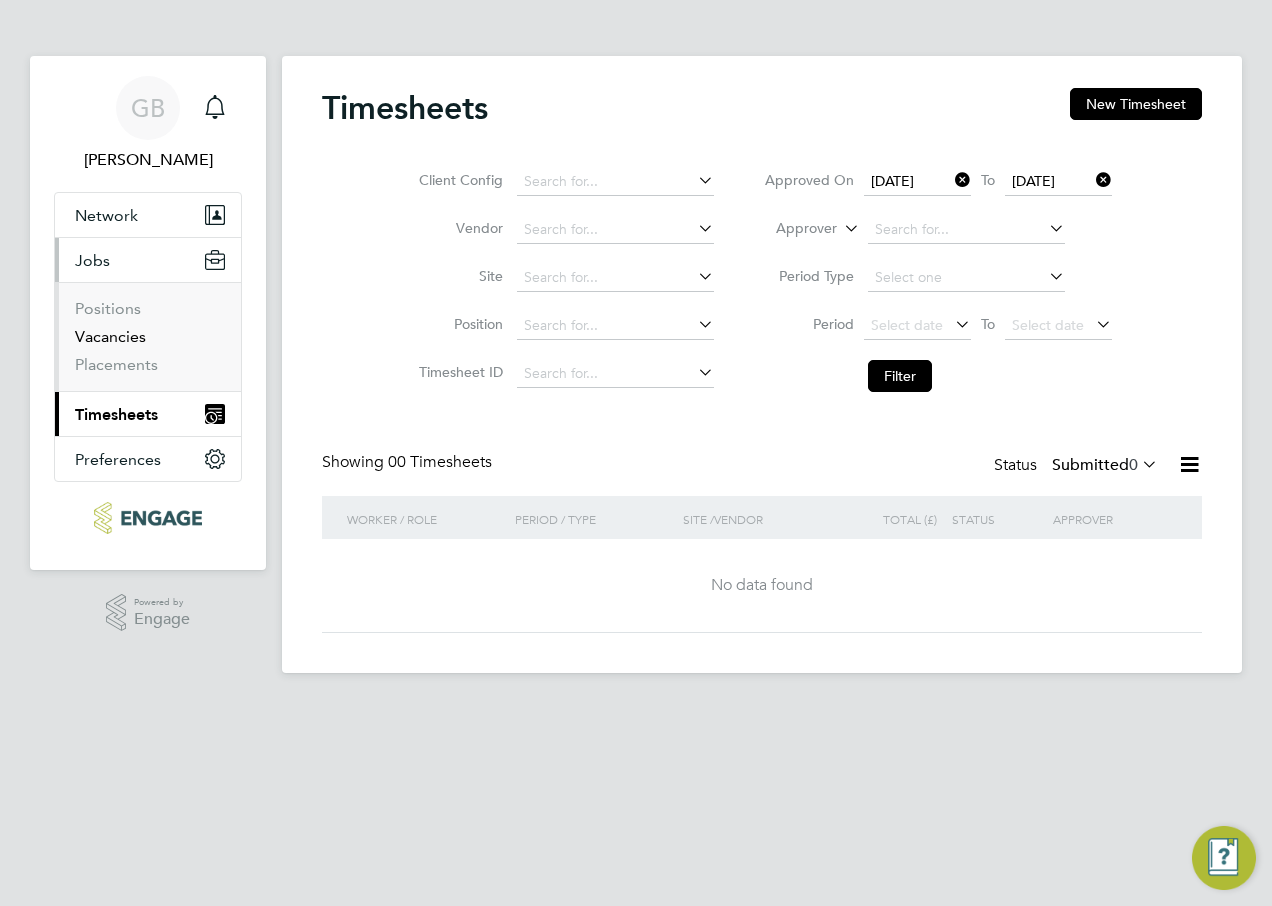 click on "Vacancies" at bounding box center (110, 336) 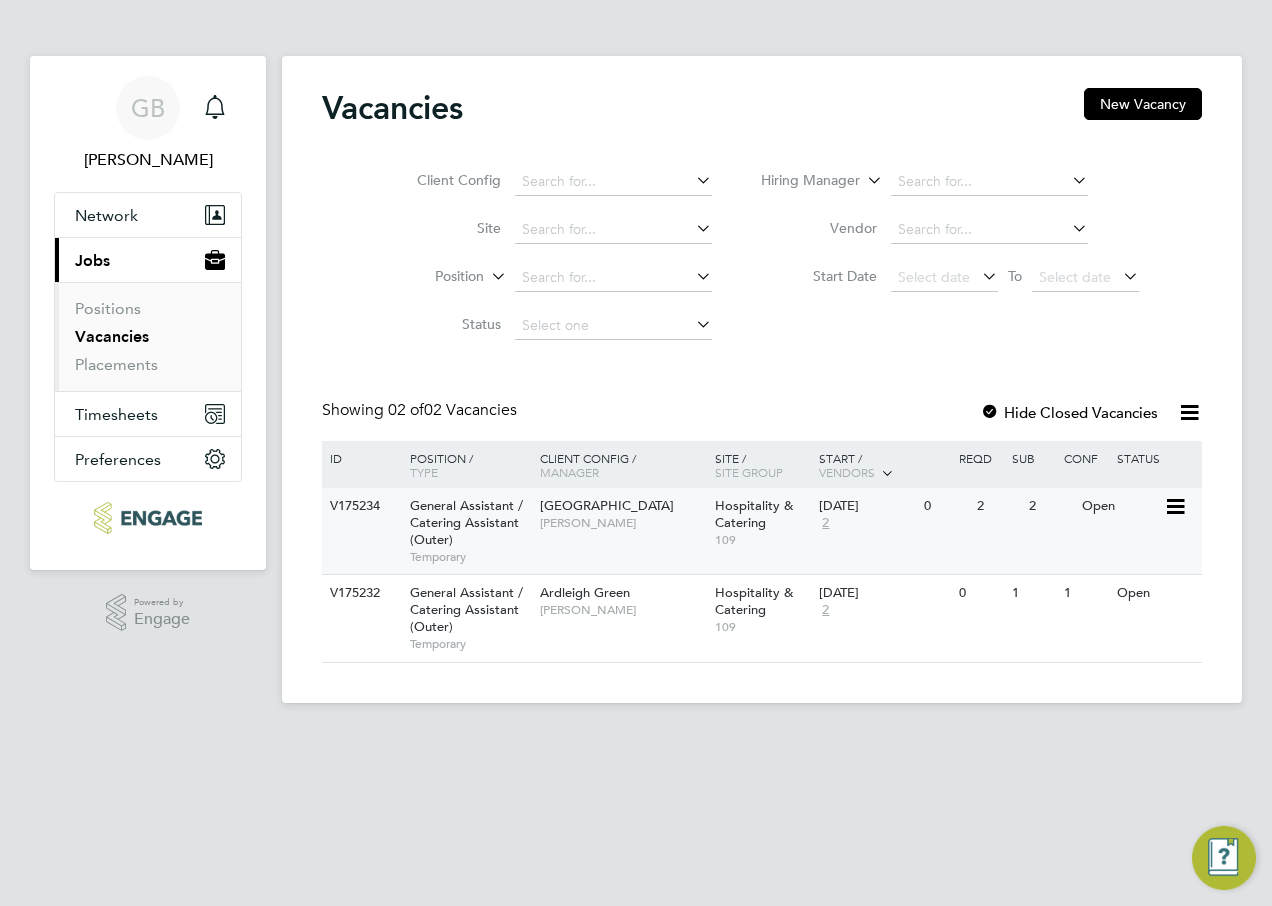 click on "General Assistant / Catering Assistant (Outer)" 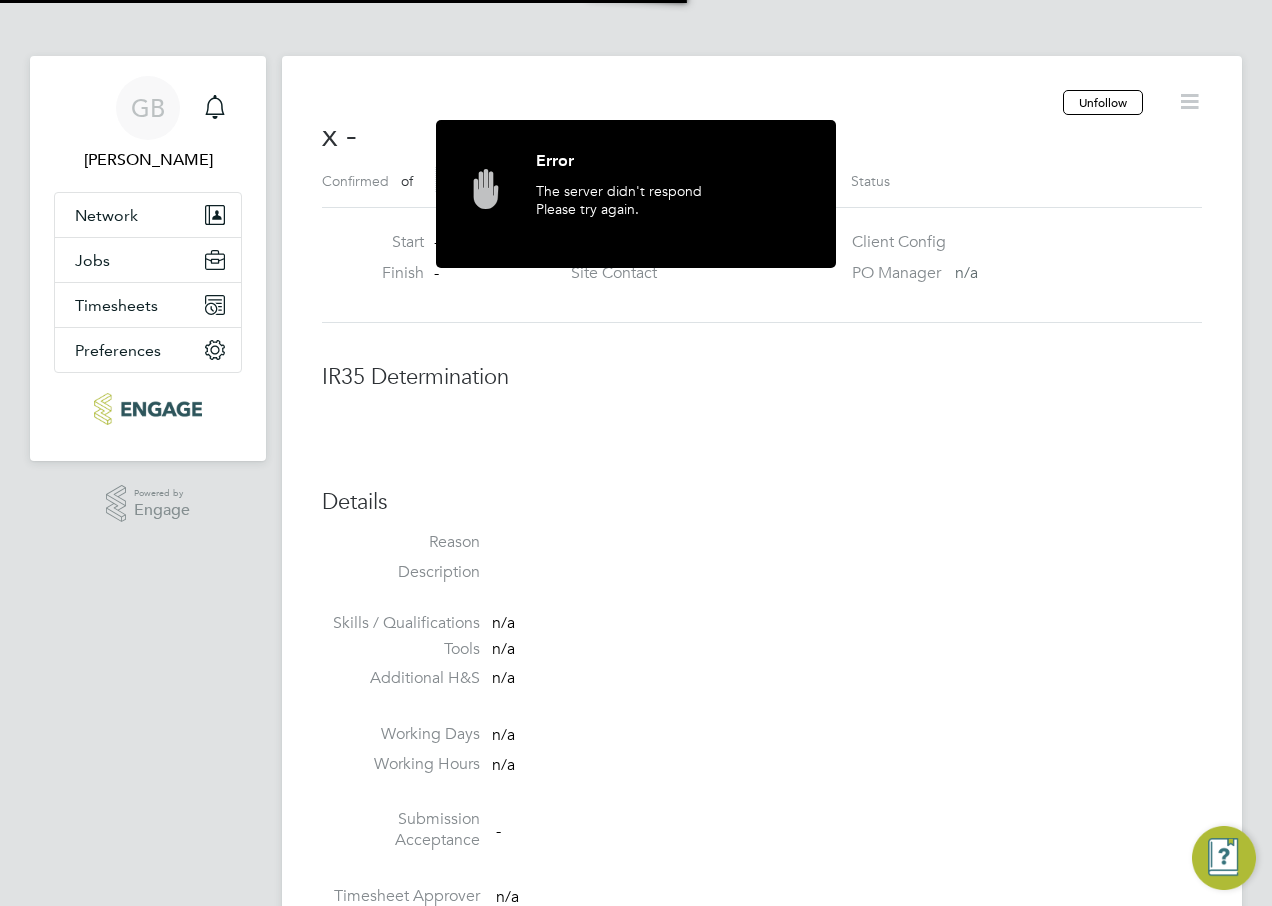 scroll, scrollTop: 0, scrollLeft: 0, axis: both 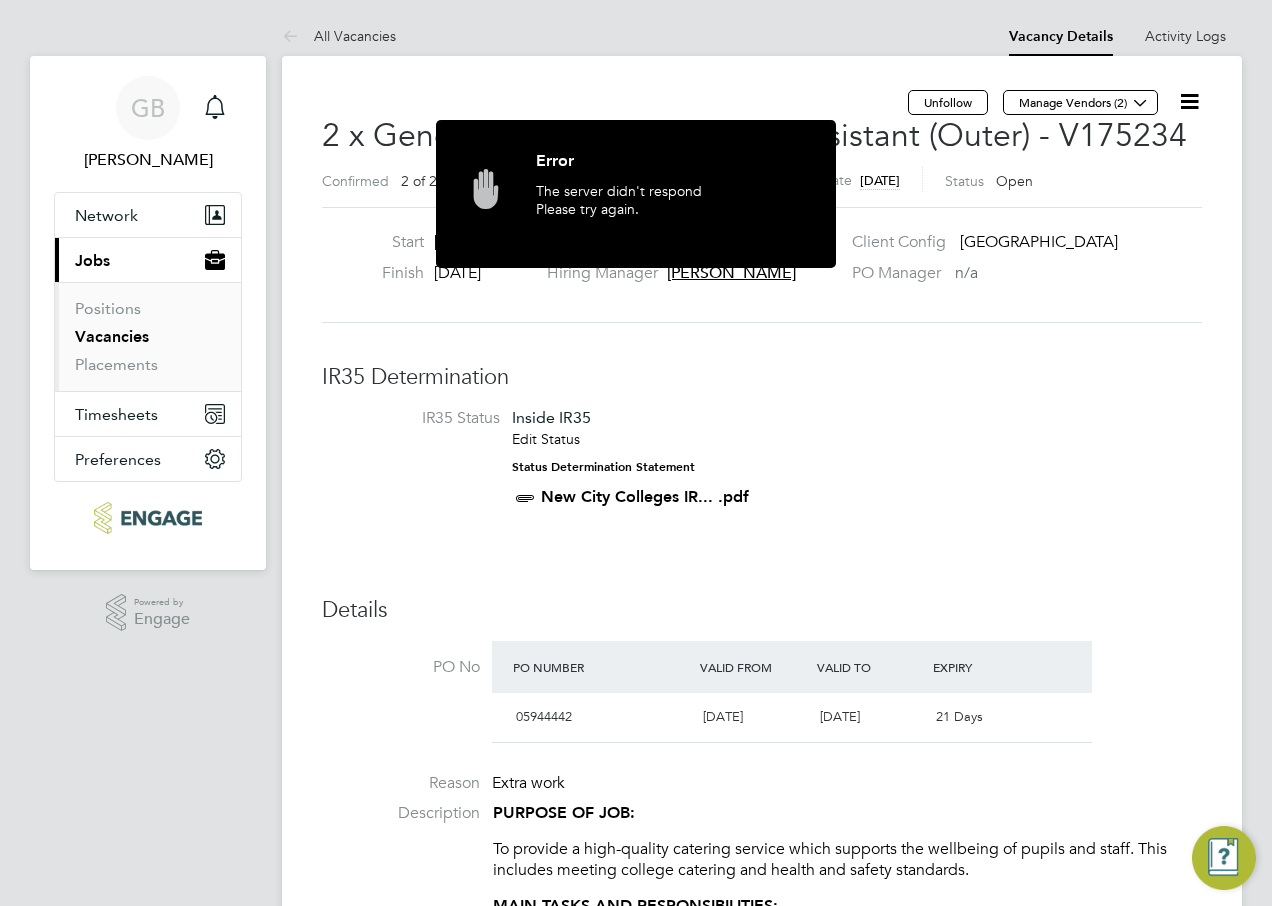 click on "IR35 Status Inside IR35 Edit Status Status Determination Statement   New City Colleges IR... .pdf" at bounding box center (762, 462) 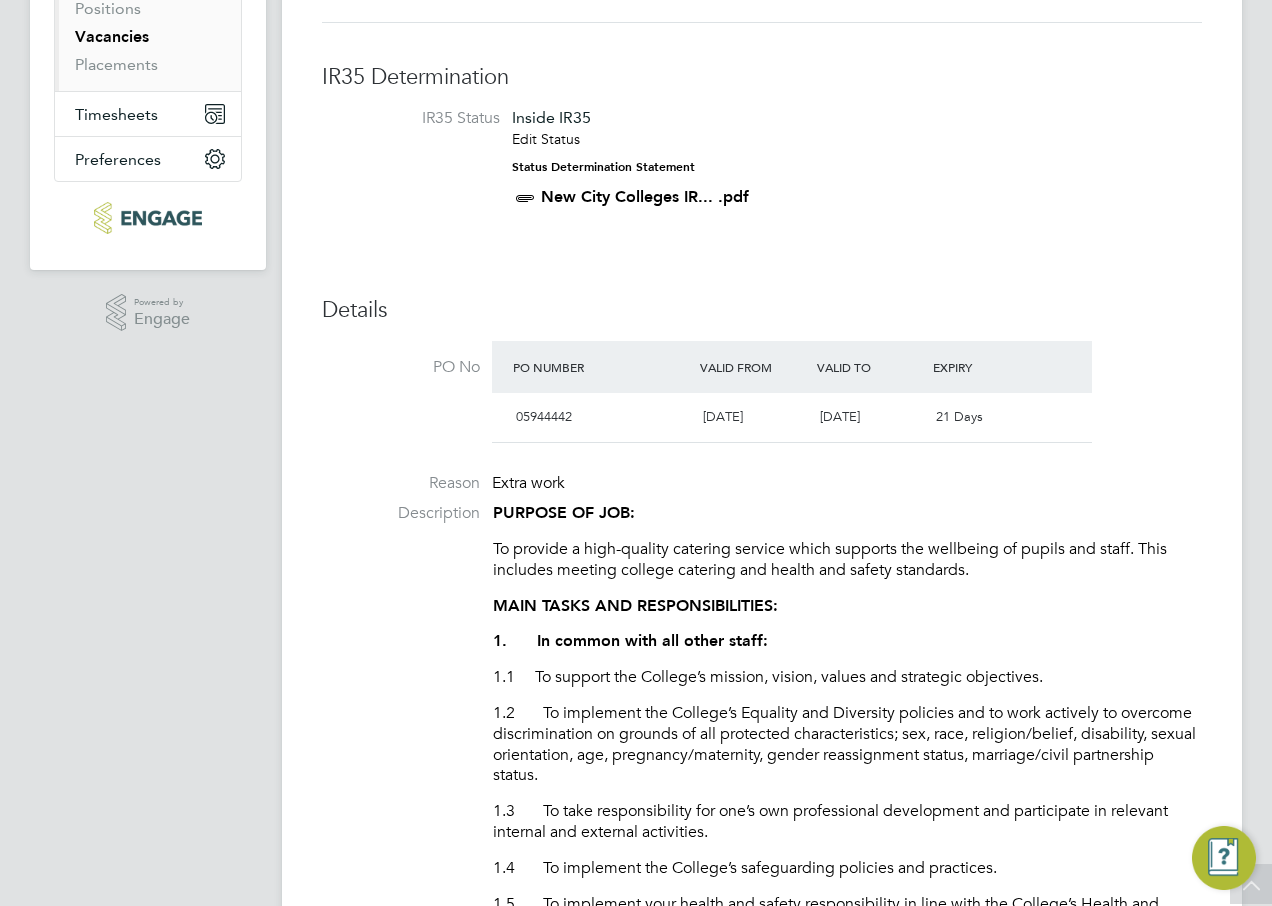 scroll, scrollTop: 28, scrollLeft: 0, axis: vertical 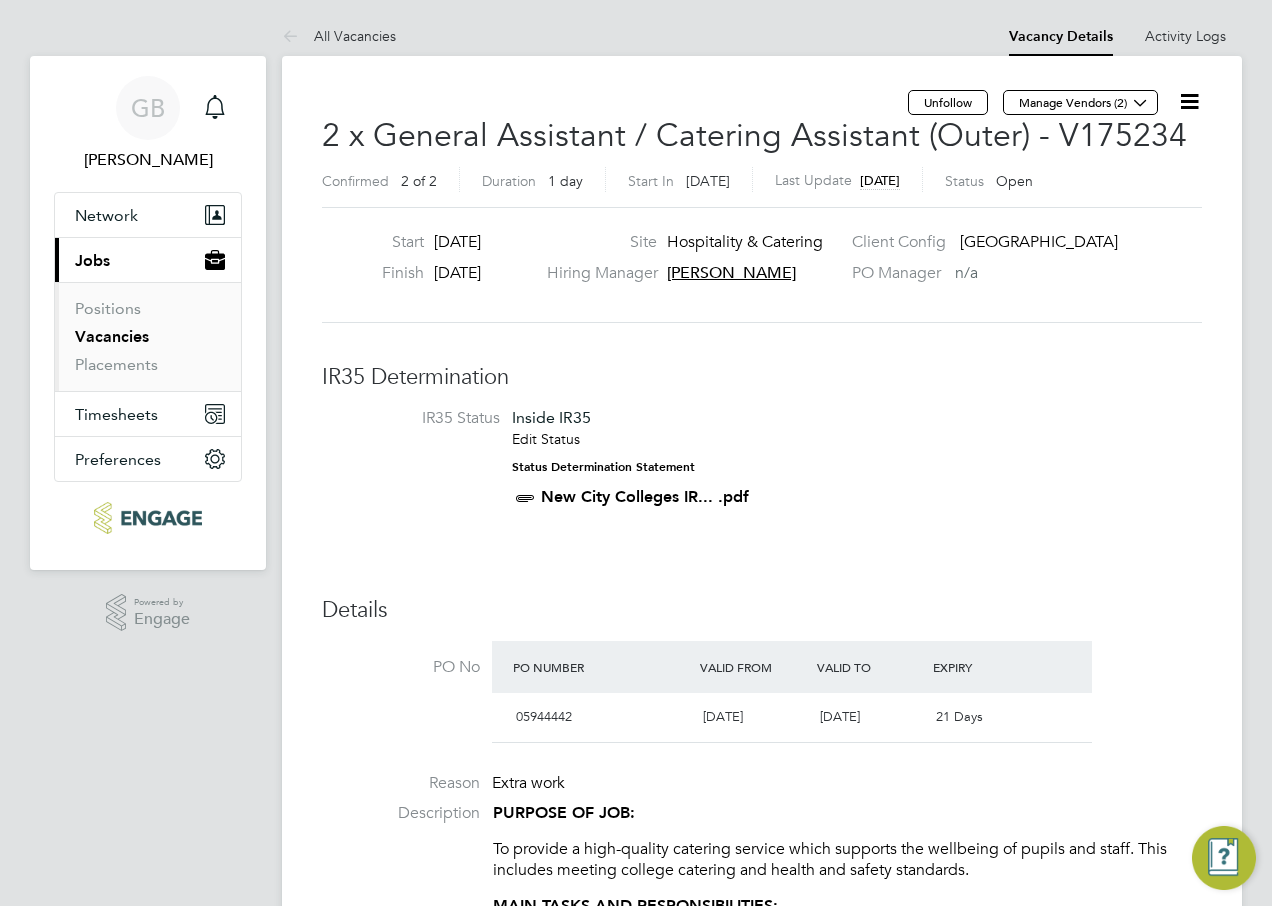 click on "Vacancies" at bounding box center (112, 336) 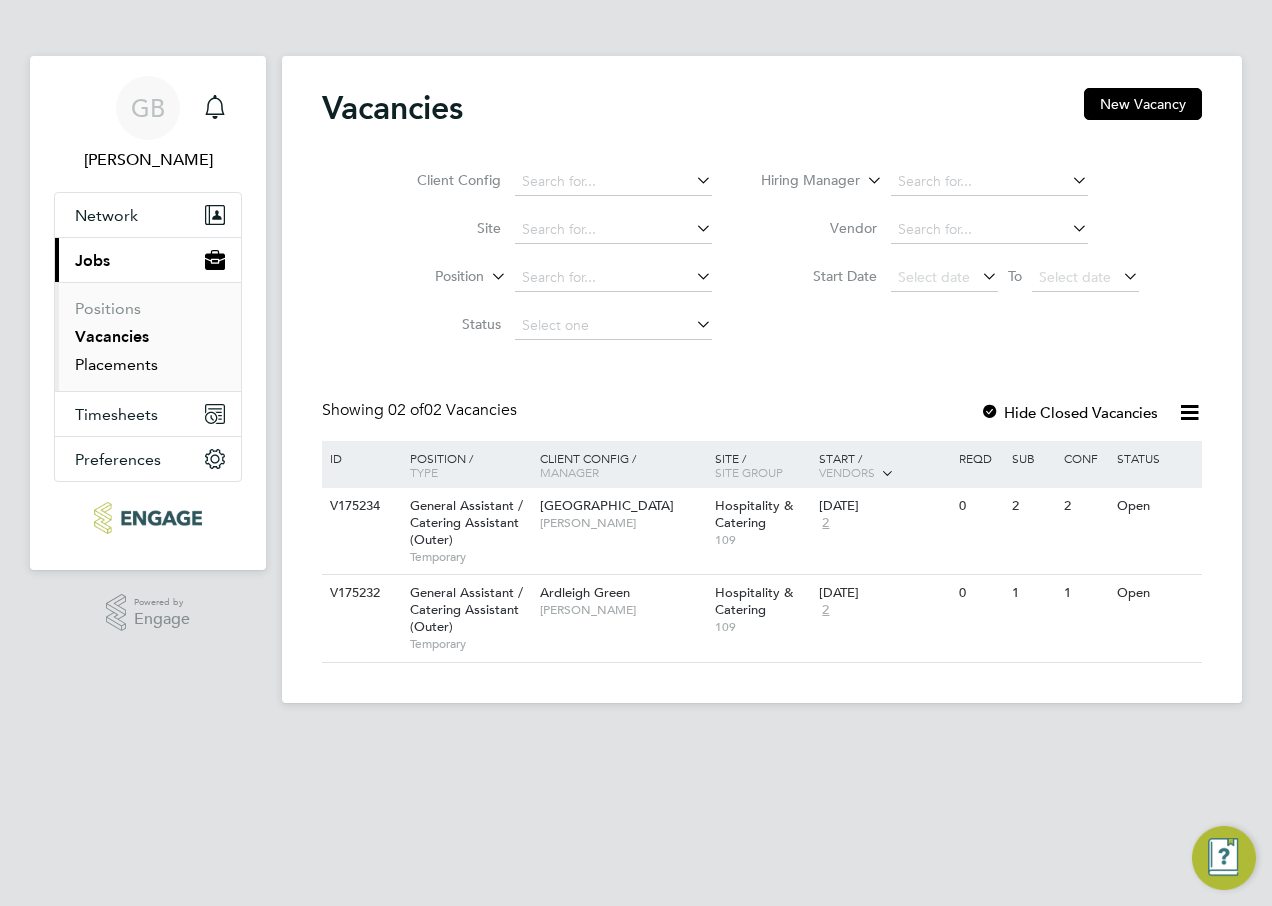 click on "Placements" at bounding box center (116, 364) 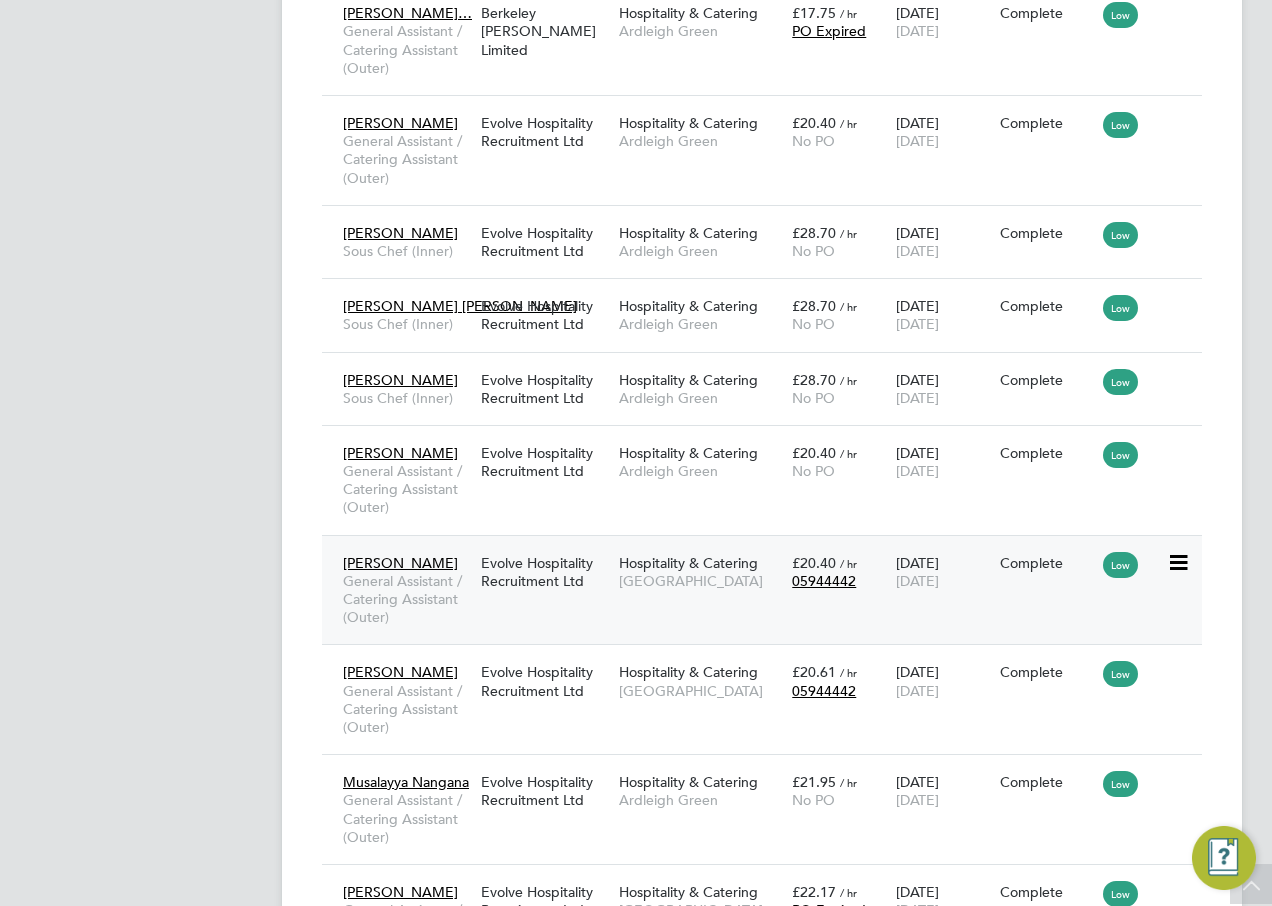 click on "[PERSON_NAME]" 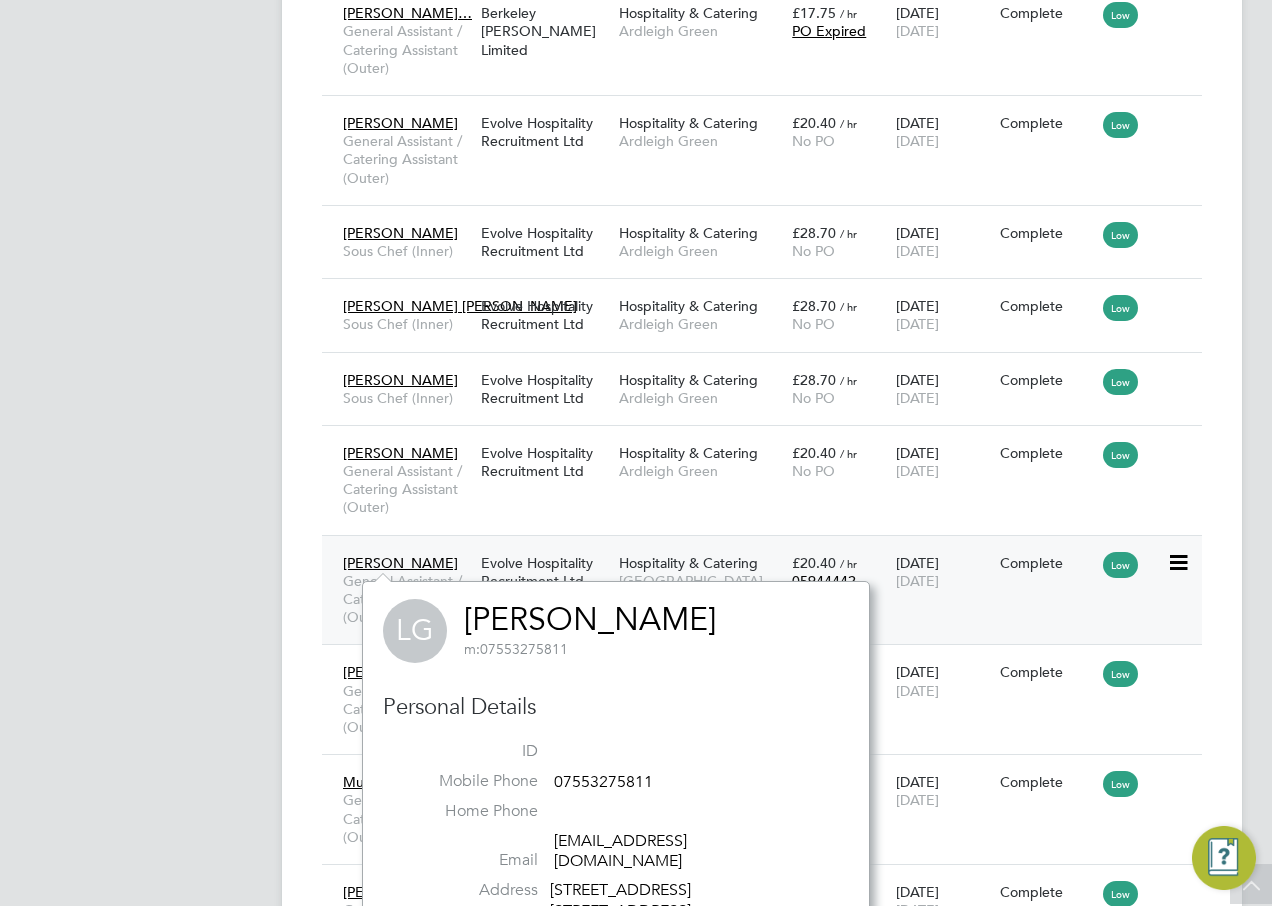 click on "£20.40   / hr 05944442" 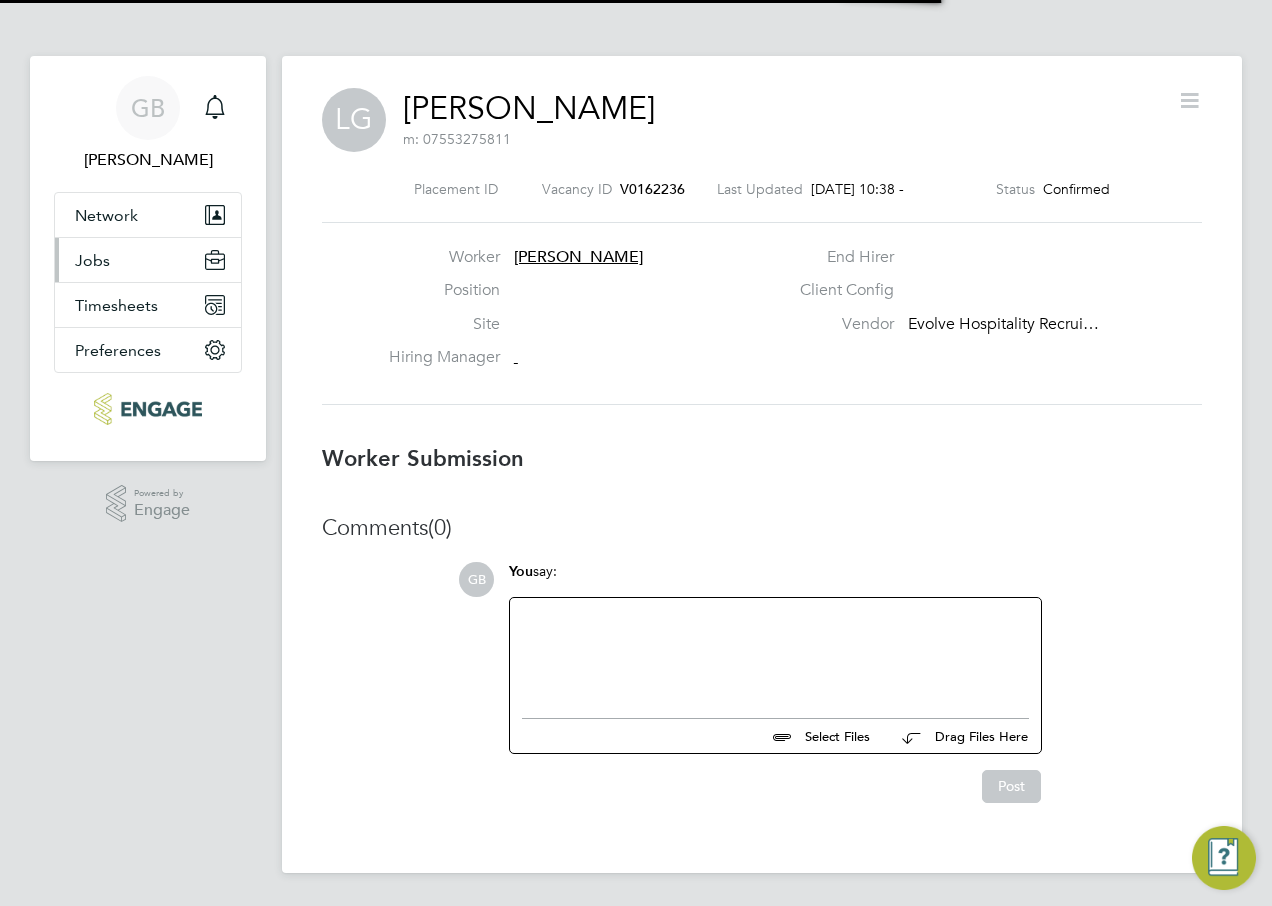 scroll, scrollTop: 0, scrollLeft: 0, axis: both 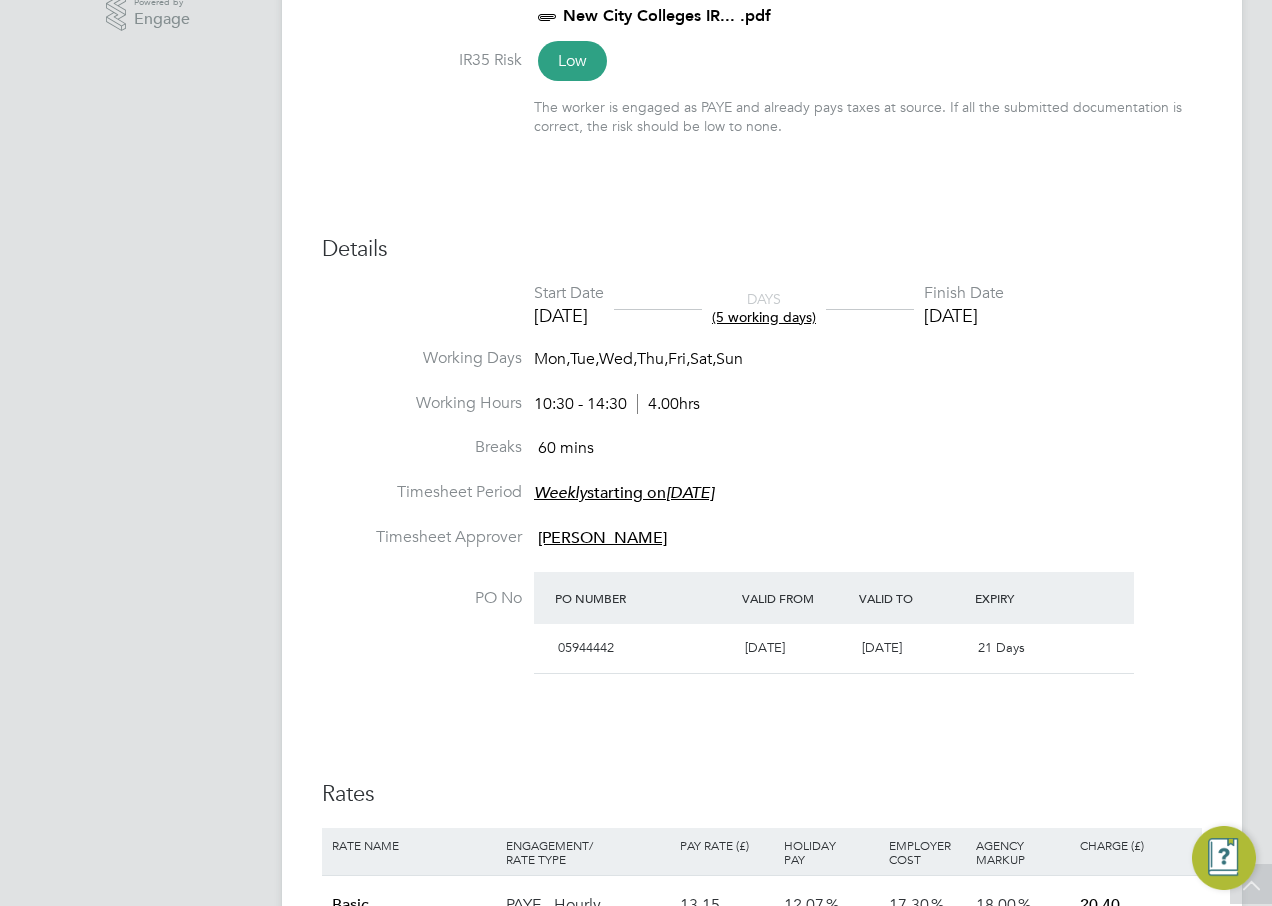 click on "Details Start Date 31 Mar 2025  DAYS  (5 working days) Finish Date 04 Apr 2025 Working Days   Mon,  Tue,  Wed,  Thu,  Fri,  Sat,  Sun Working Hours 10:30 - 14:30  4.00hrs Breaks   60 mins Timesheet Period Weekly  starting on  Monday, 26 Feb 2024 Timesheet Approver   Giuliana Baldan PO No PO Number Valid From Valid To Expiry   05944442   26 Aug 2024   31 Jul 2025 21 Days Rates Rate Name Engagement/ Rate Type Pay Rate (£) Holiday Pay Employer Cost Agency Markup Charge (£) Basic PAYE - Hourly 13.15 12.07   17.30   18.00 20.40 Uplift PAYE - Hourly 14.15 12.07   17.30   18.00 21.95 Uplift PAYE - Hourly 14.15 12.07   18.50   18.00 22.17" at bounding box center [762, 653] 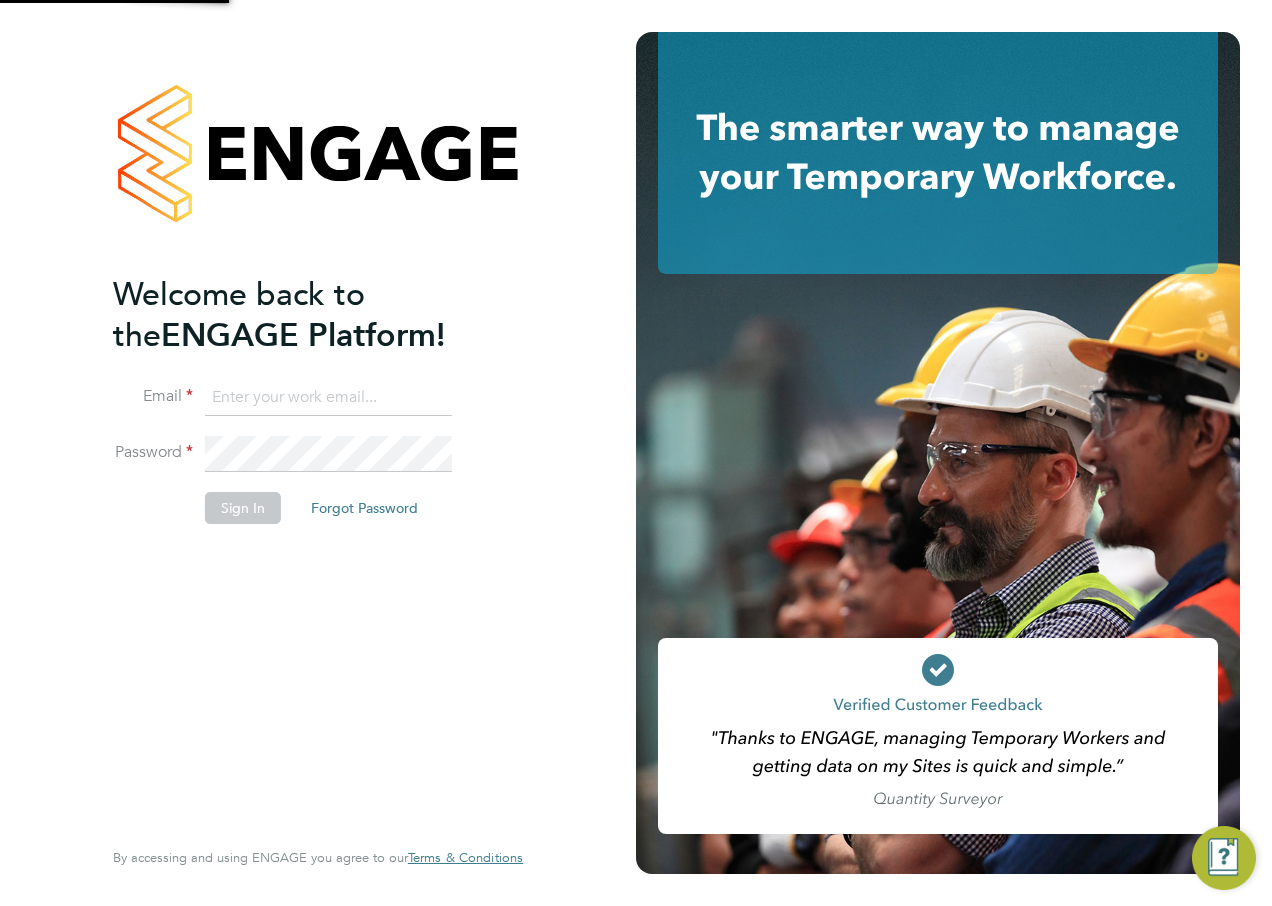 scroll, scrollTop: 0, scrollLeft: 0, axis: both 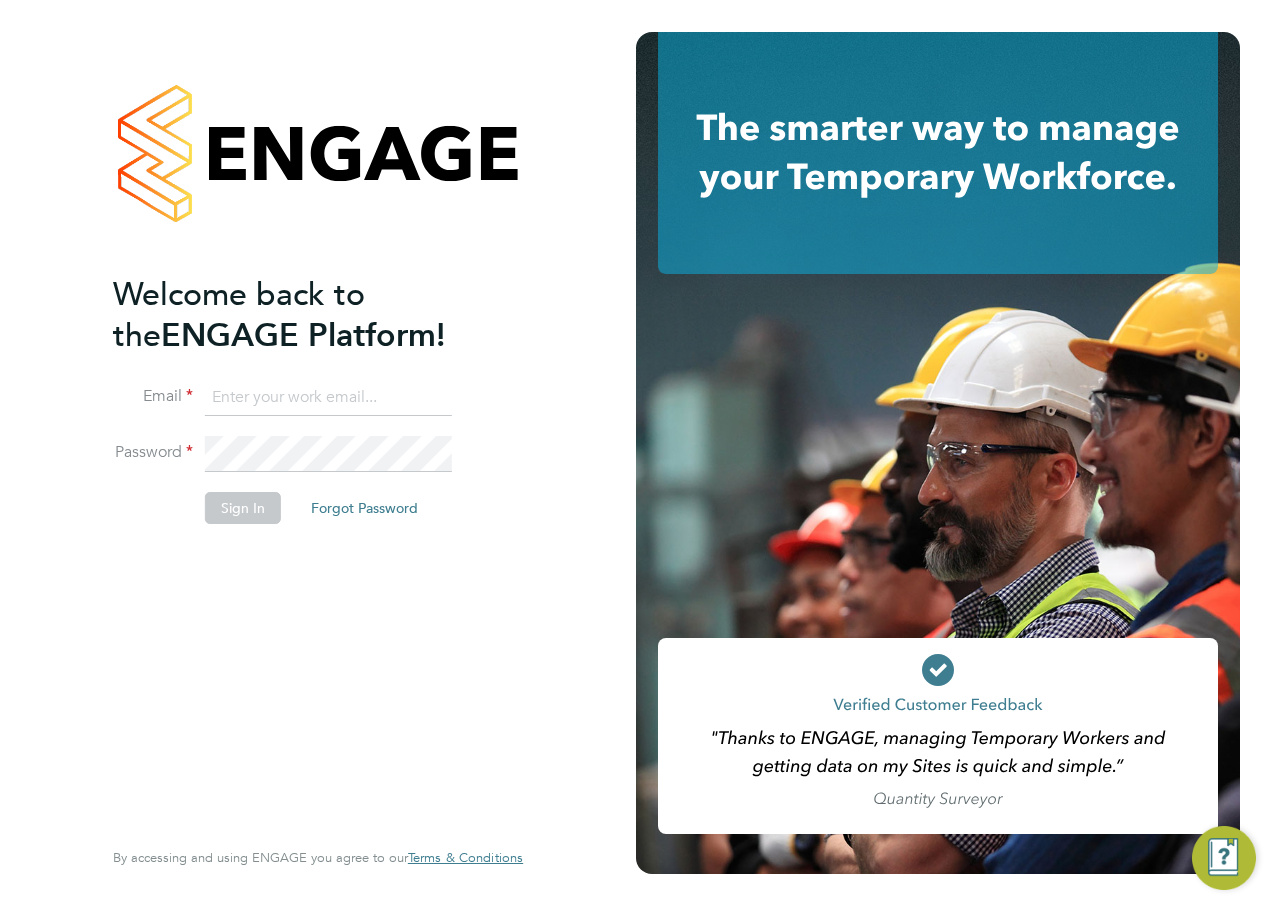 type on "Giuliana.Baldan@ncclondon.ac.uk" 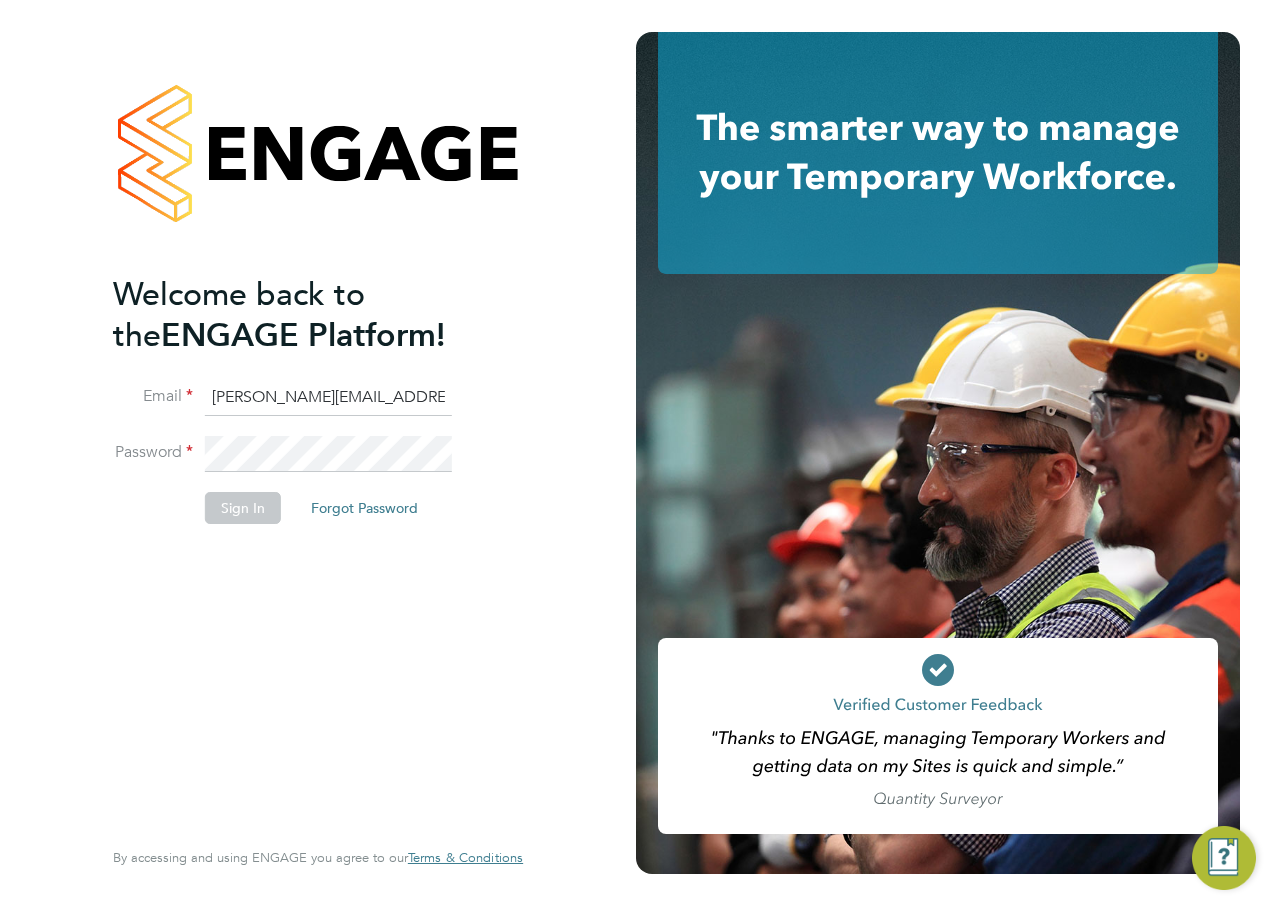 click on "Sign In" 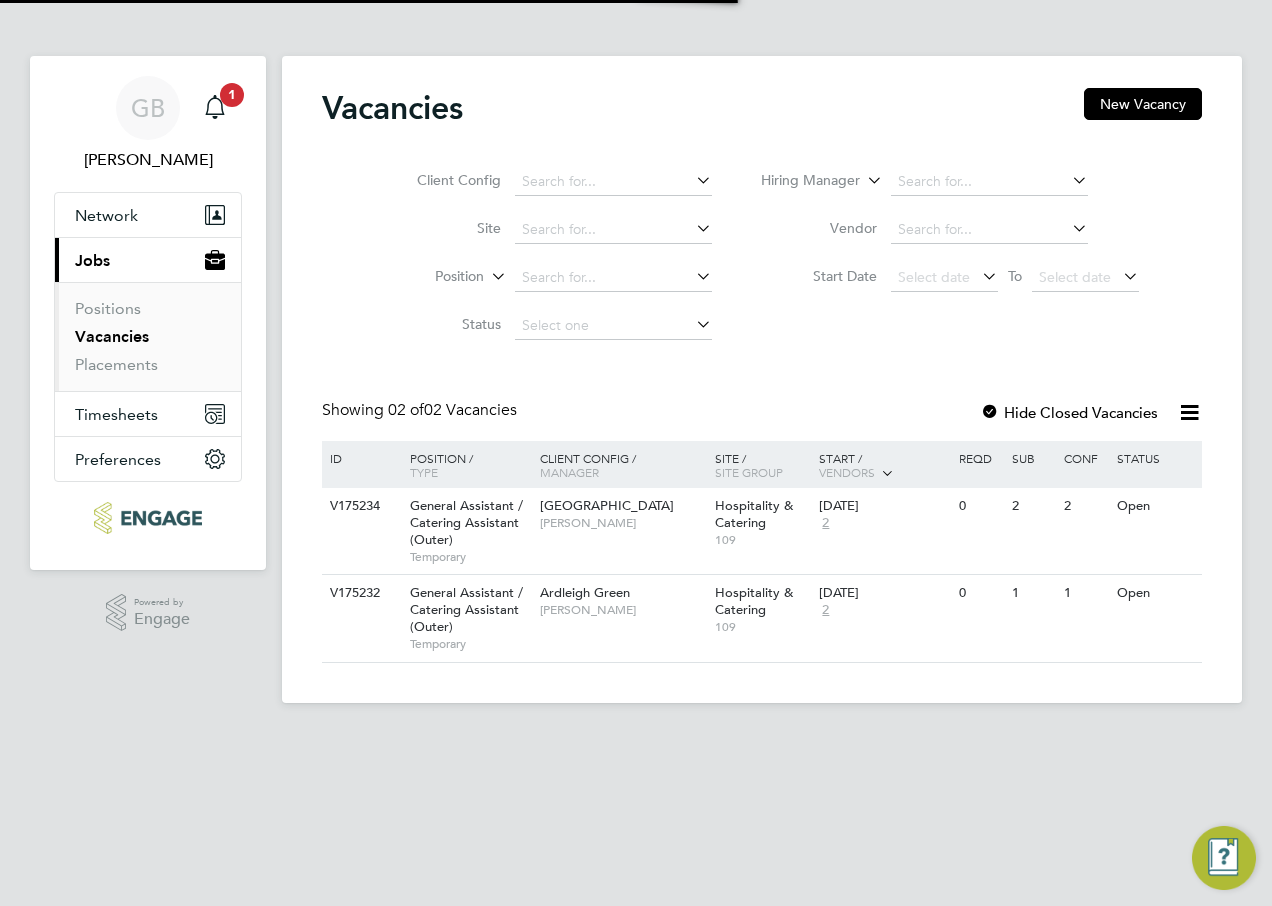 scroll, scrollTop: 0, scrollLeft: 0, axis: both 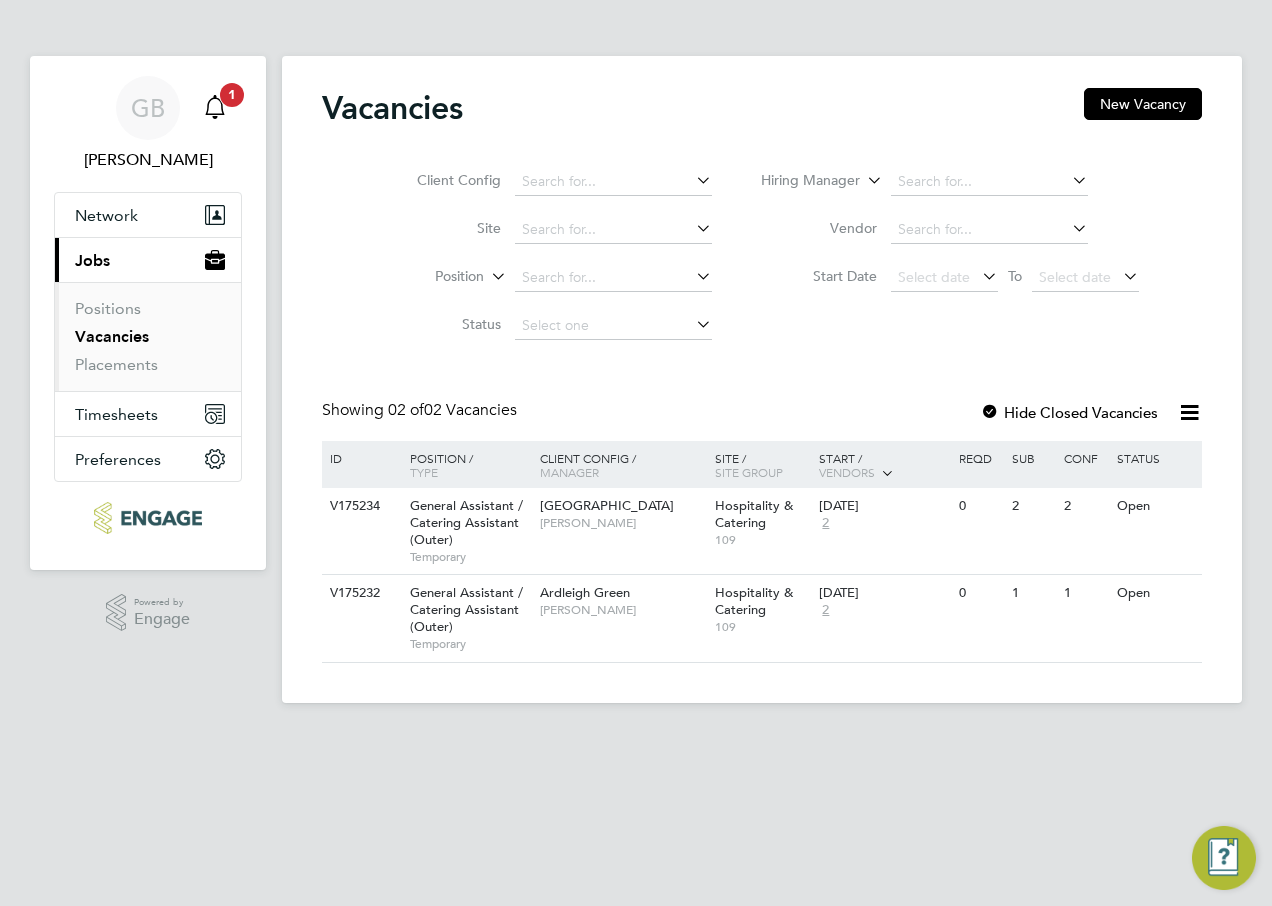 click 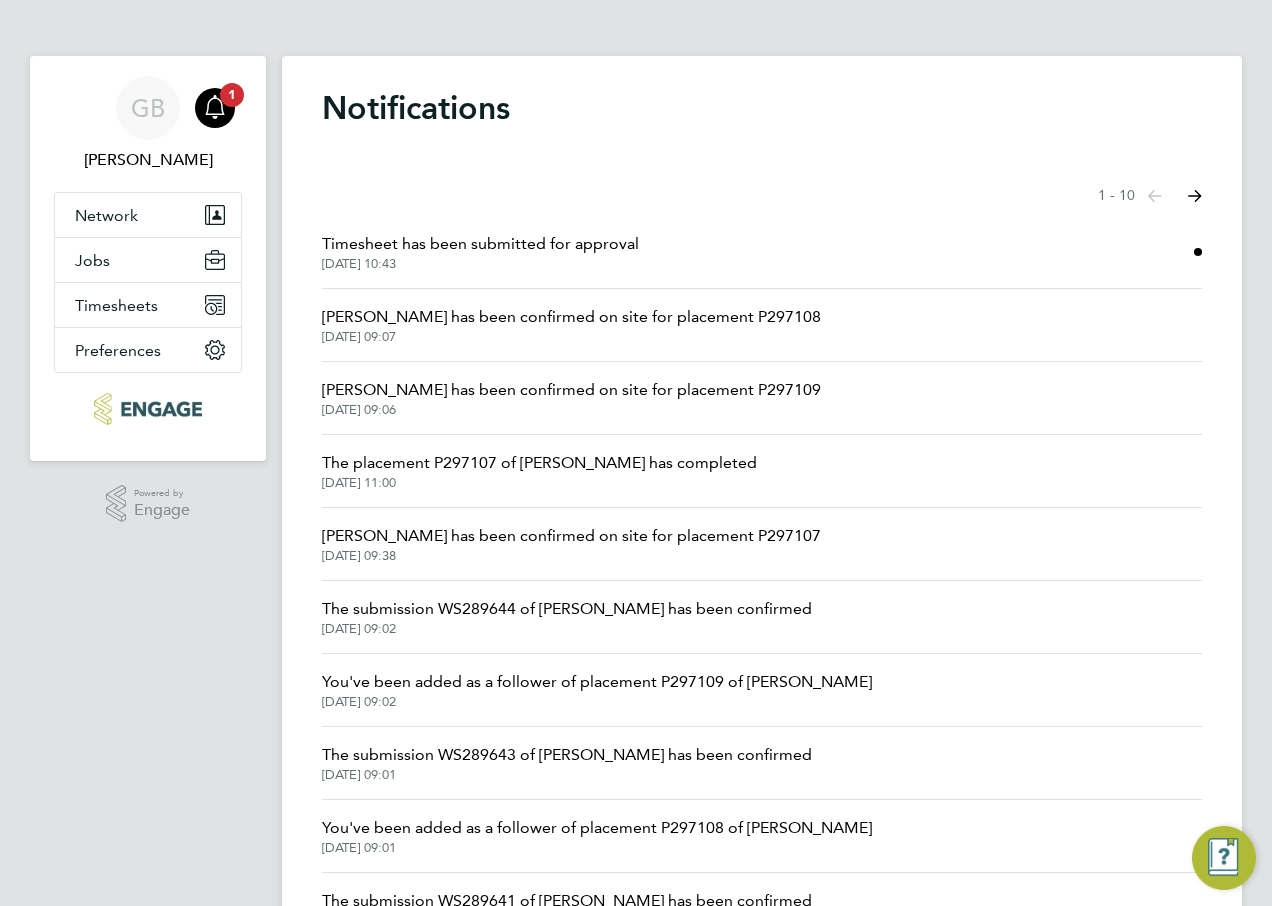 click on "Timesheet  has been submitted for approval" 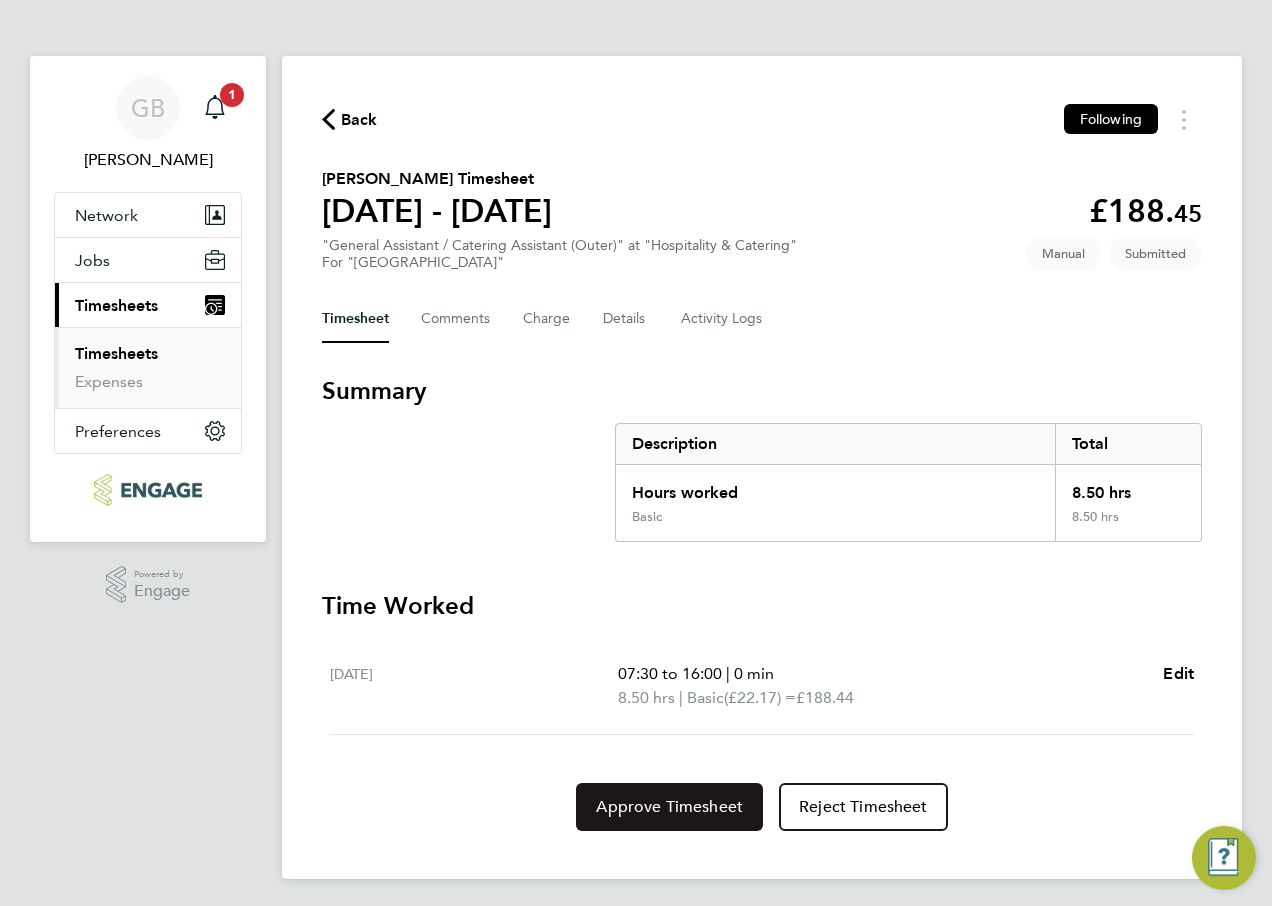 click on "Approve Timesheet" 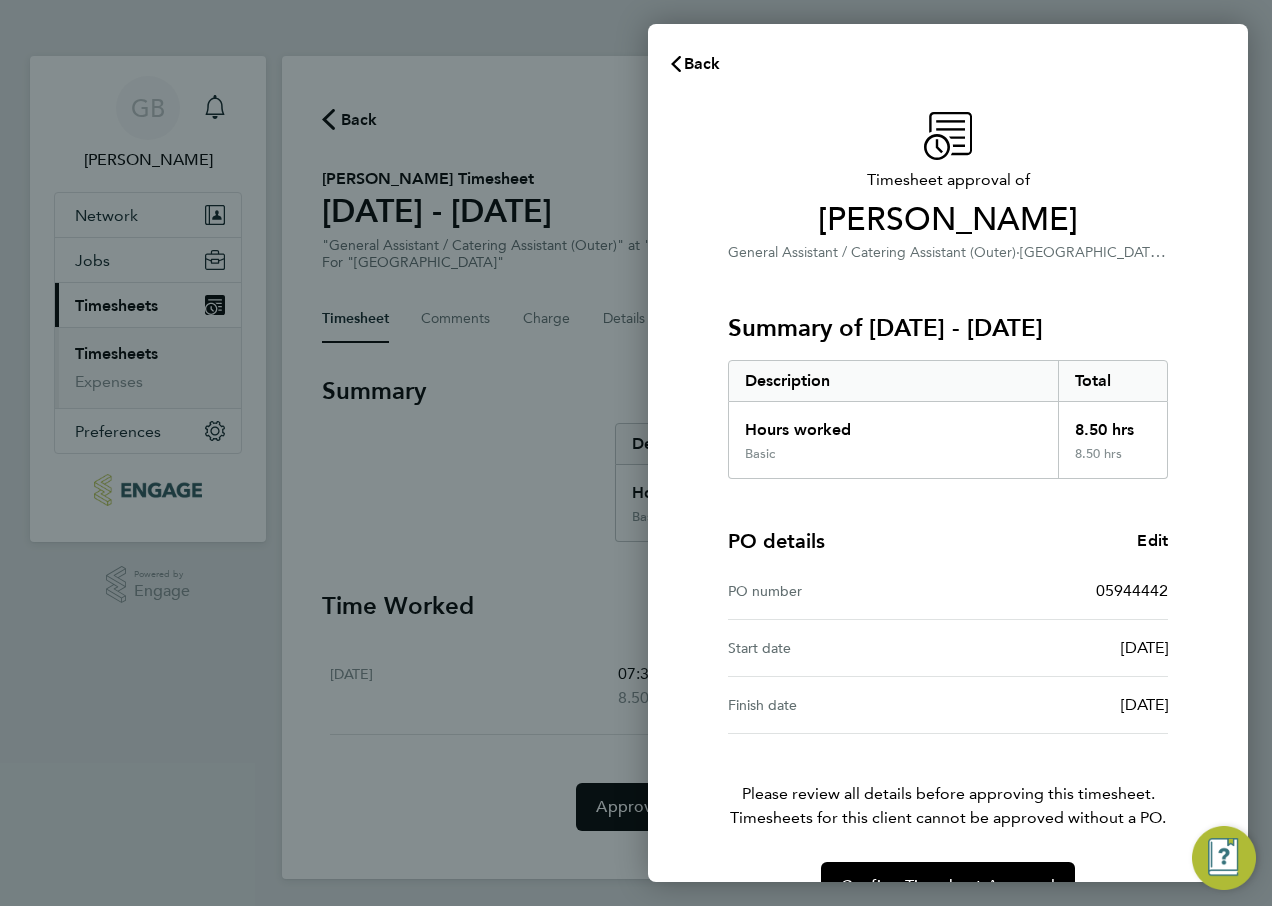 scroll, scrollTop: 52, scrollLeft: 0, axis: vertical 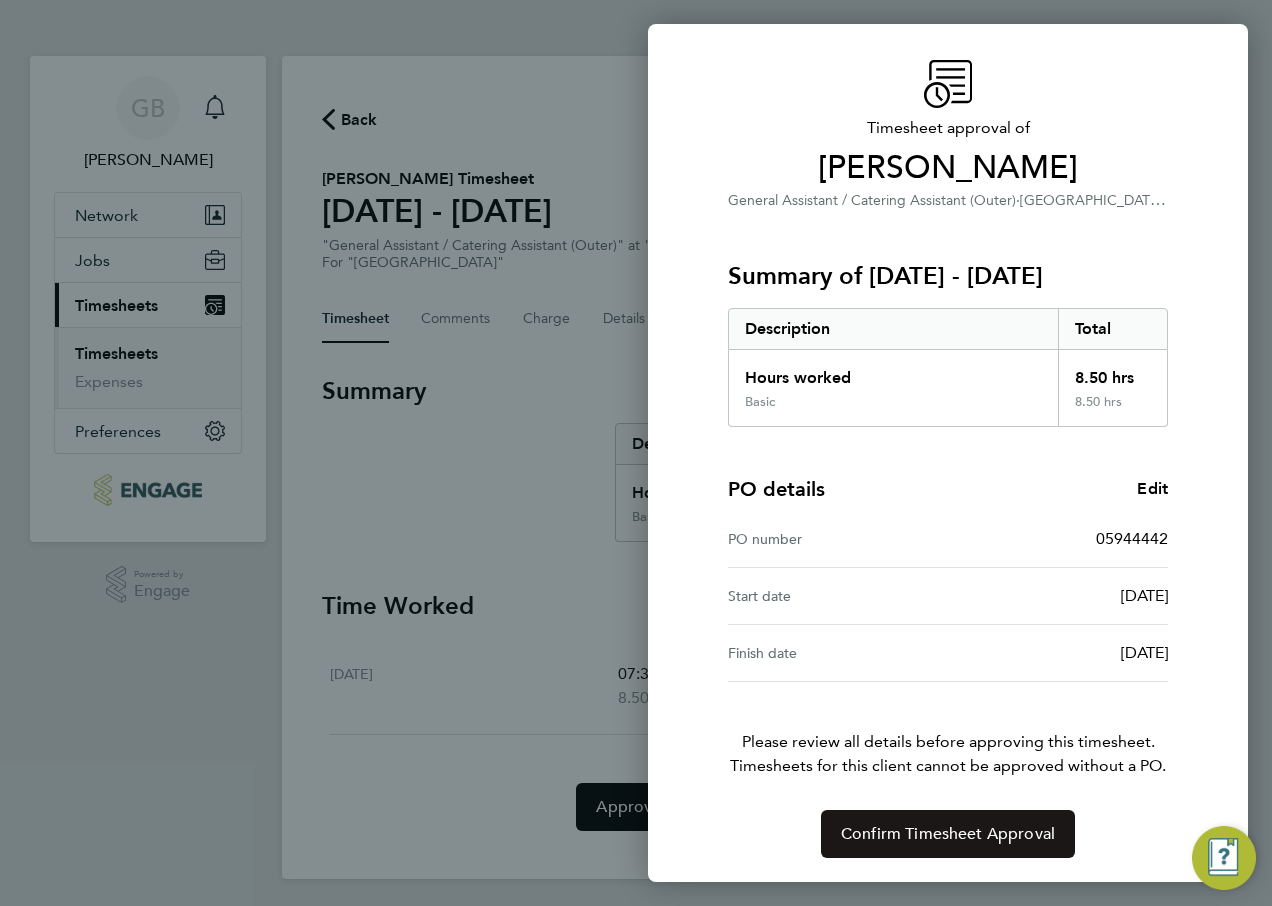 click on "Confirm Timesheet Approval" 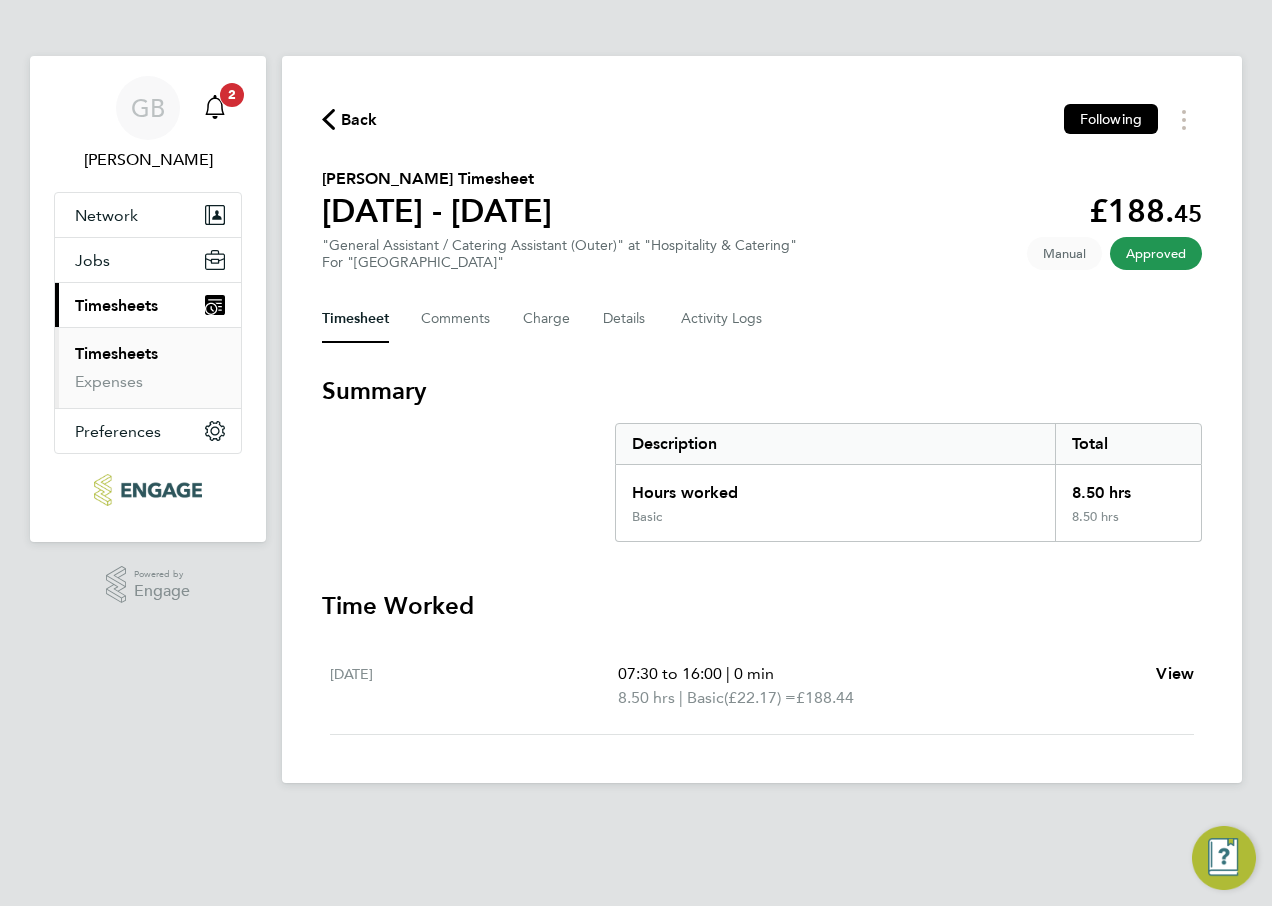 click at bounding box center [215, 108] 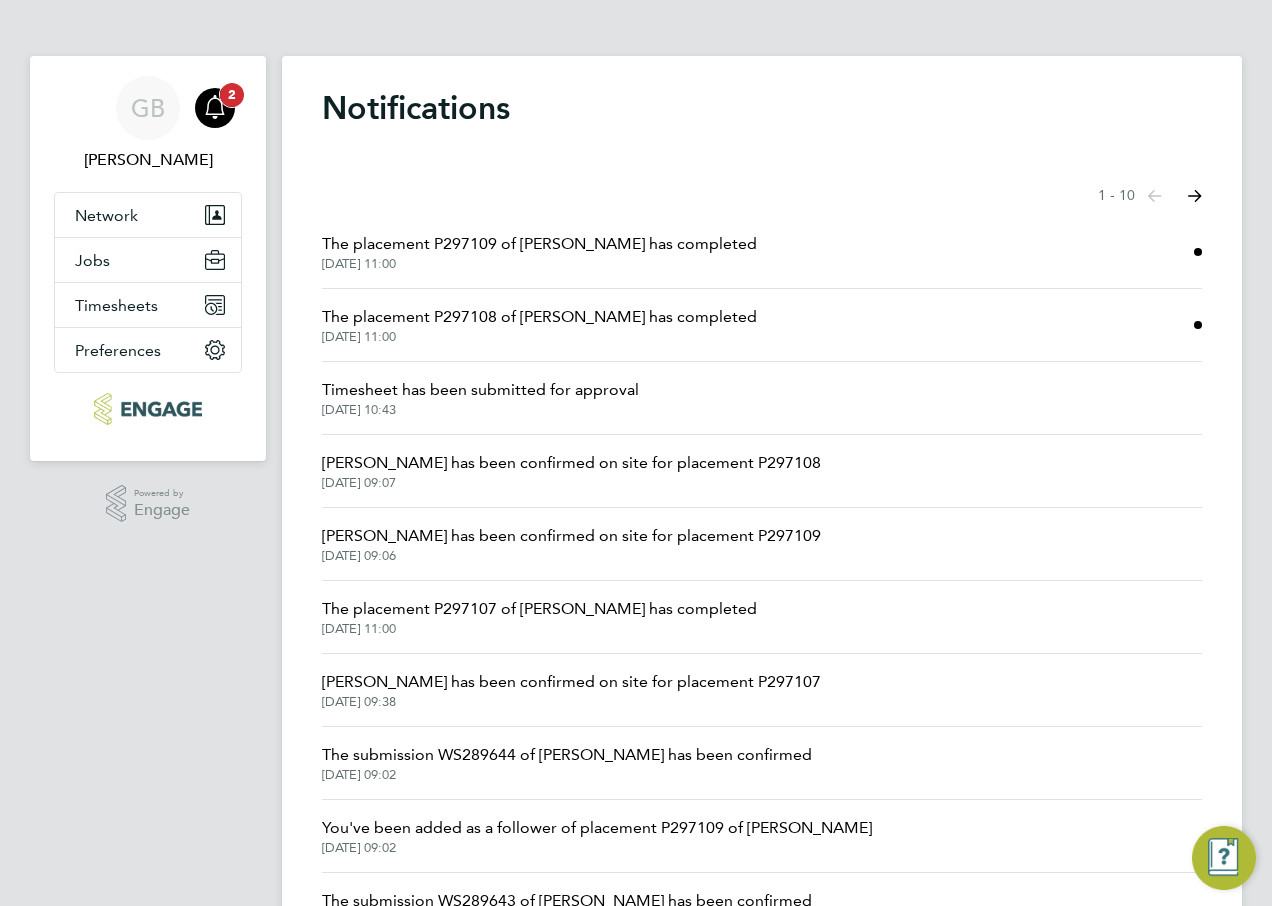 click 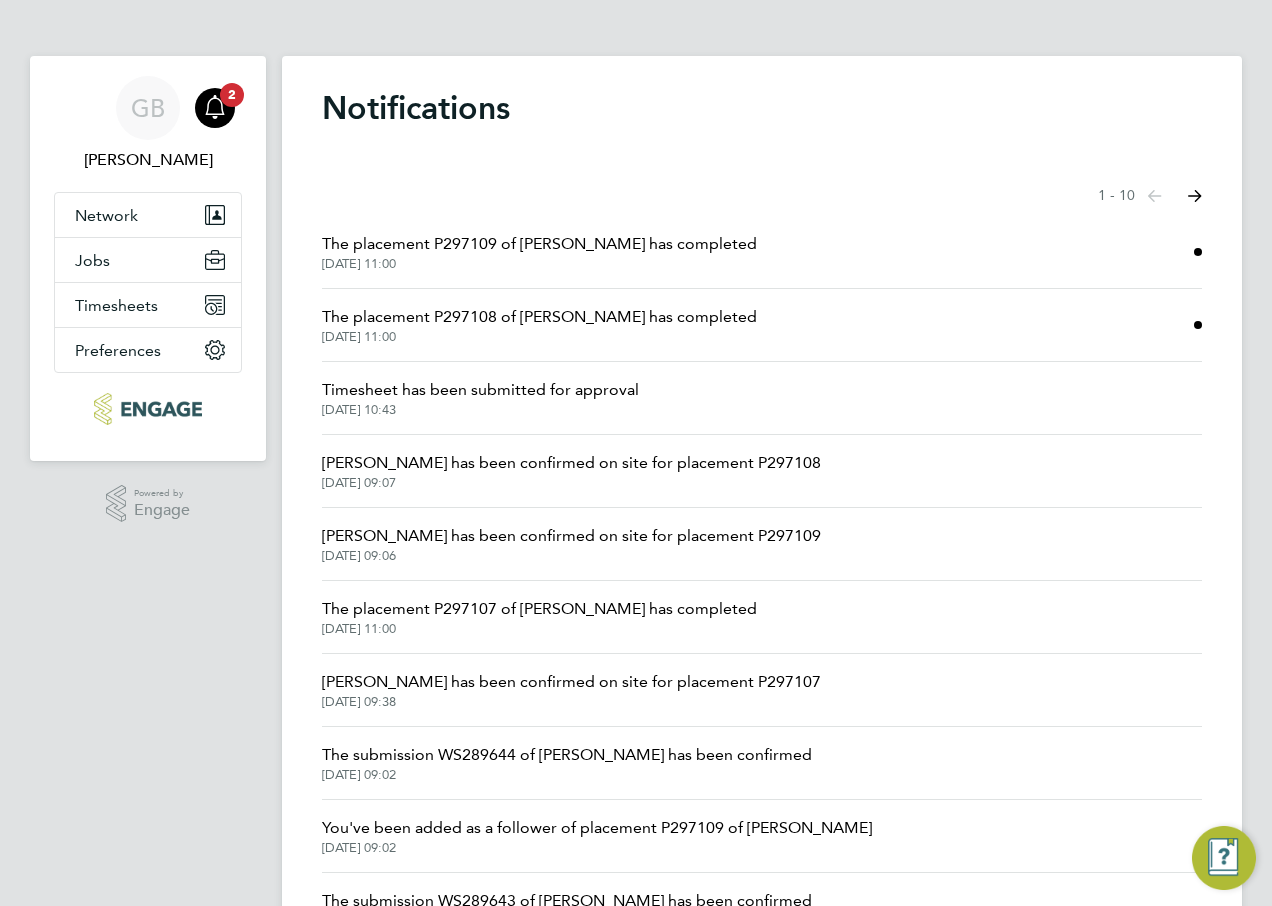 click on "The placement P297108 of [PERSON_NAME] has completed" 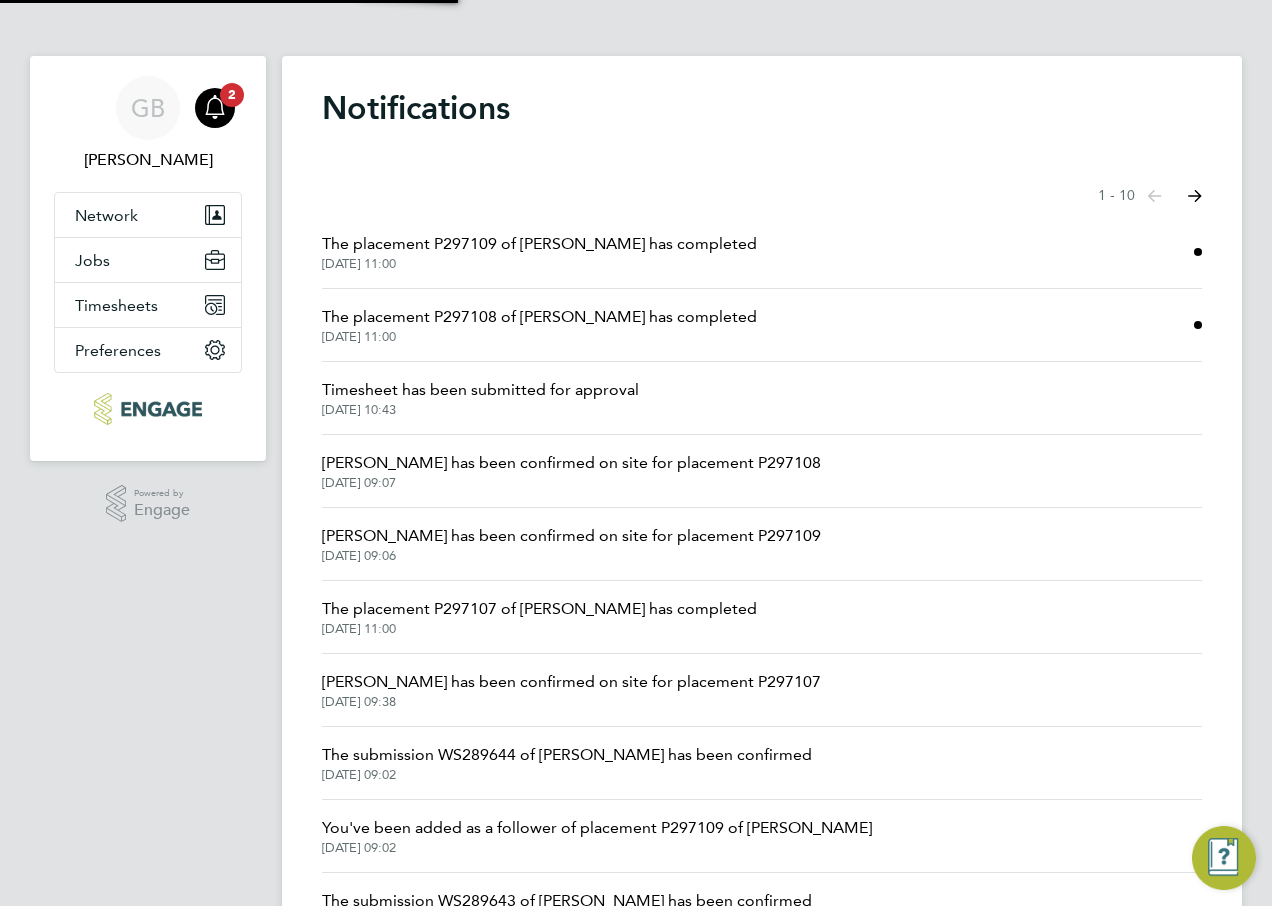 scroll, scrollTop: 10, scrollLeft: 10, axis: both 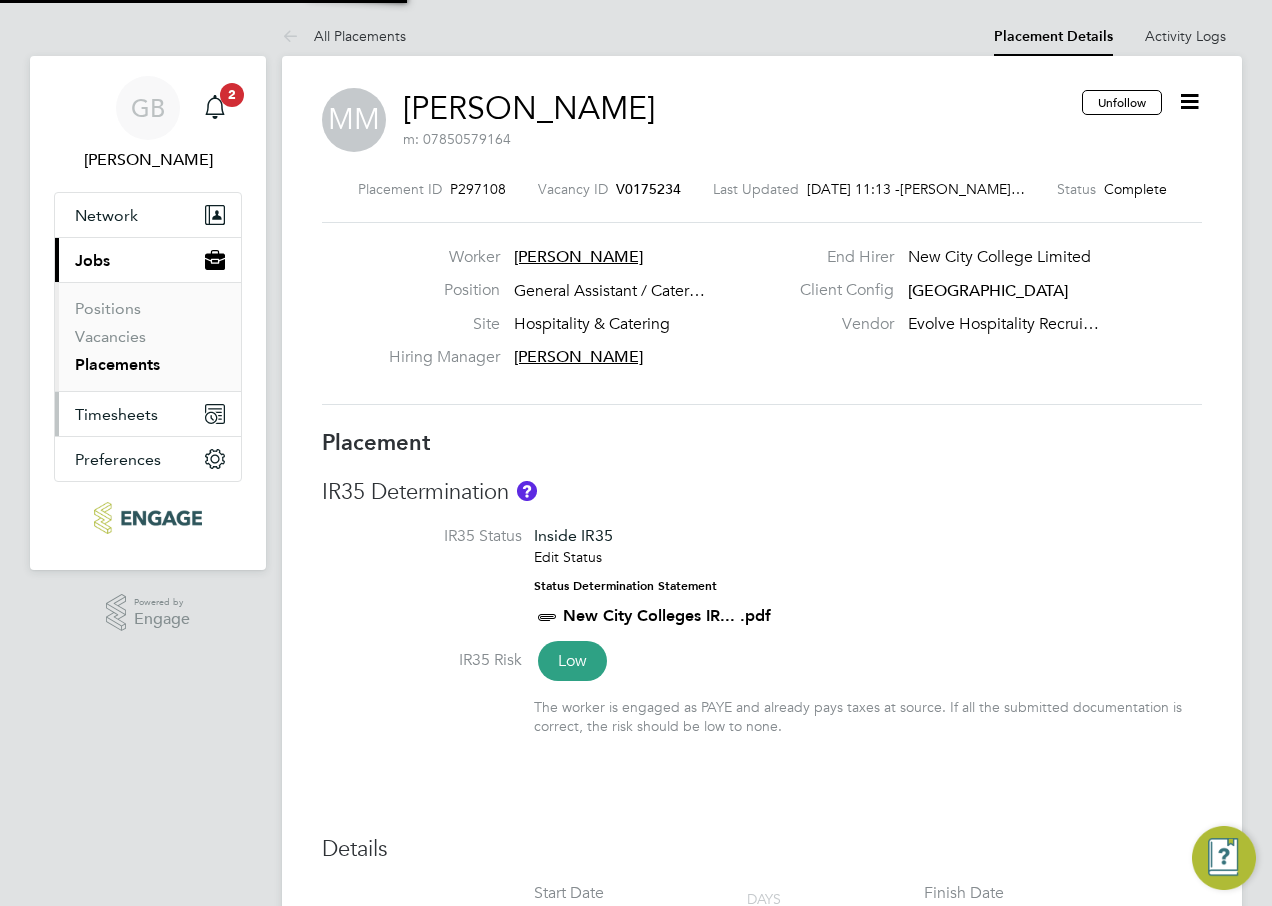 click on "Timesheets" at bounding box center (116, 414) 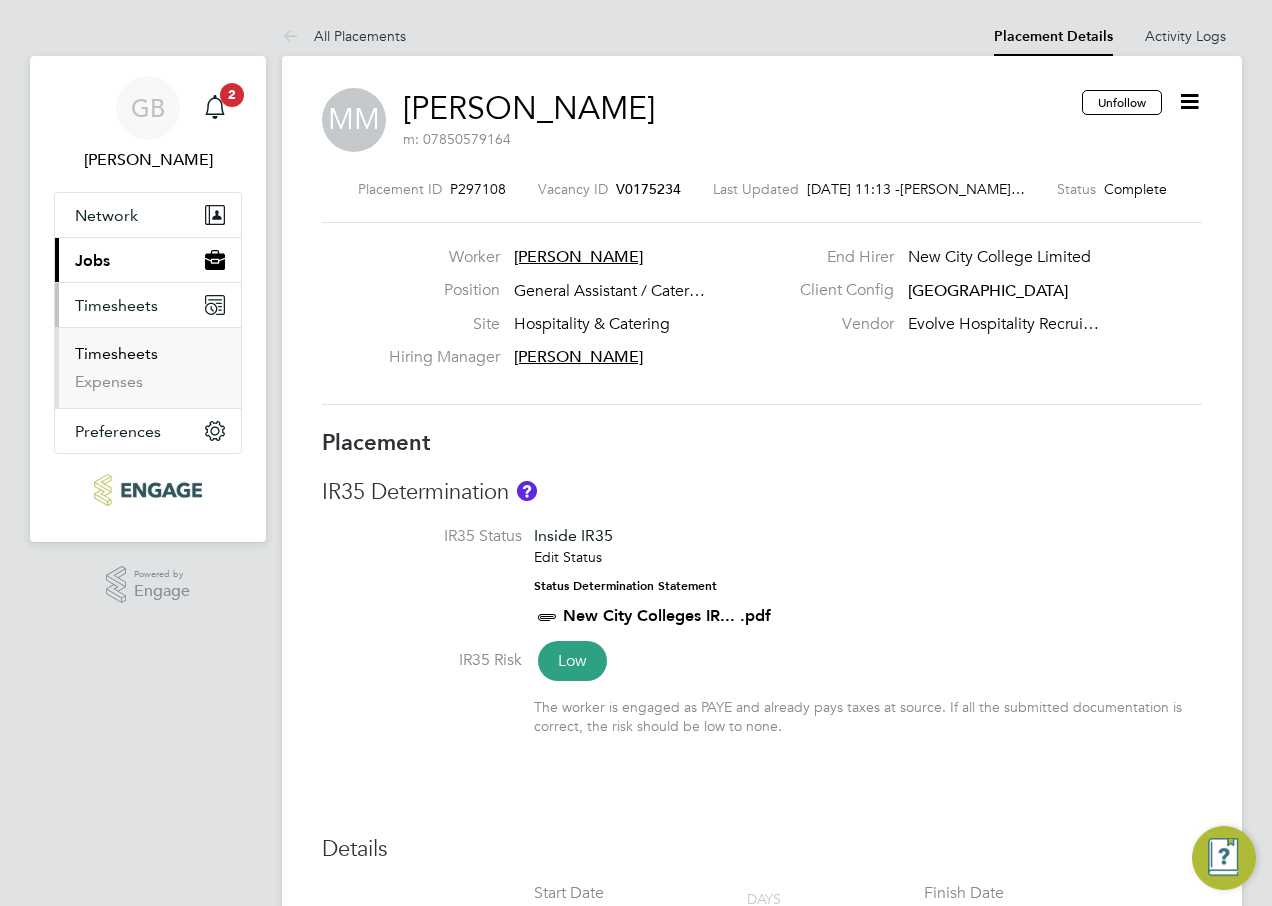 click on "Timesheets" at bounding box center [116, 353] 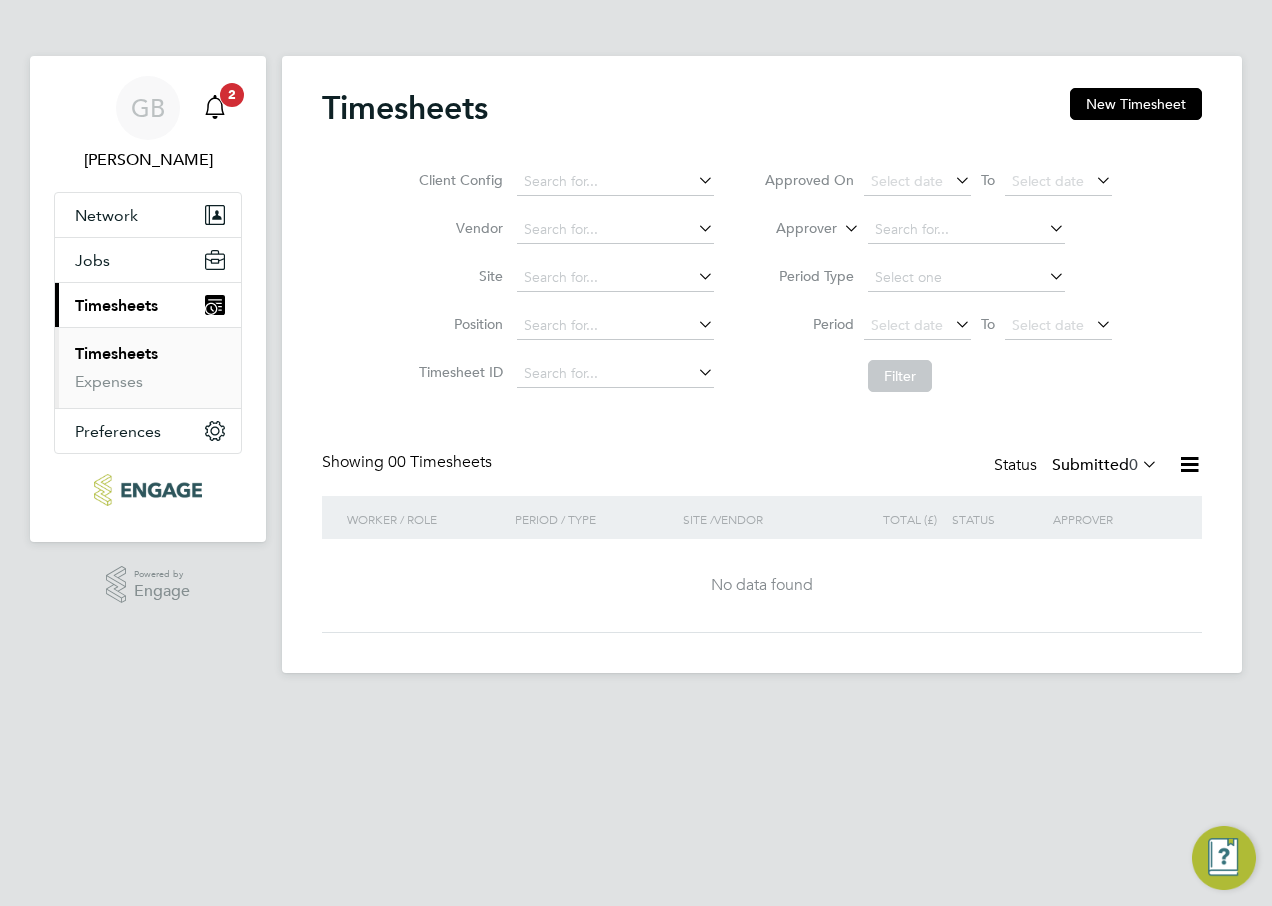 click 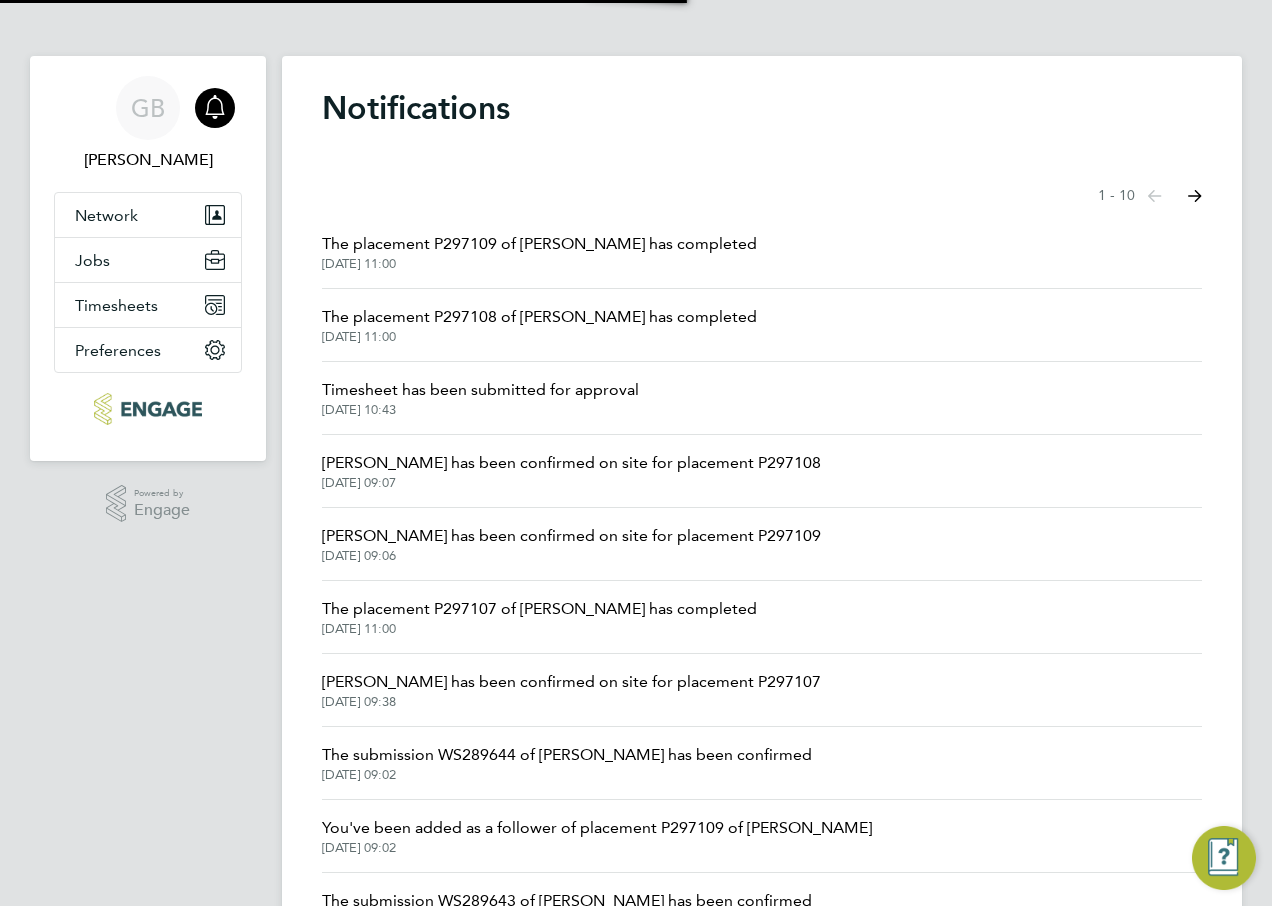 scroll, scrollTop: 0, scrollLeft: 0, axis: both 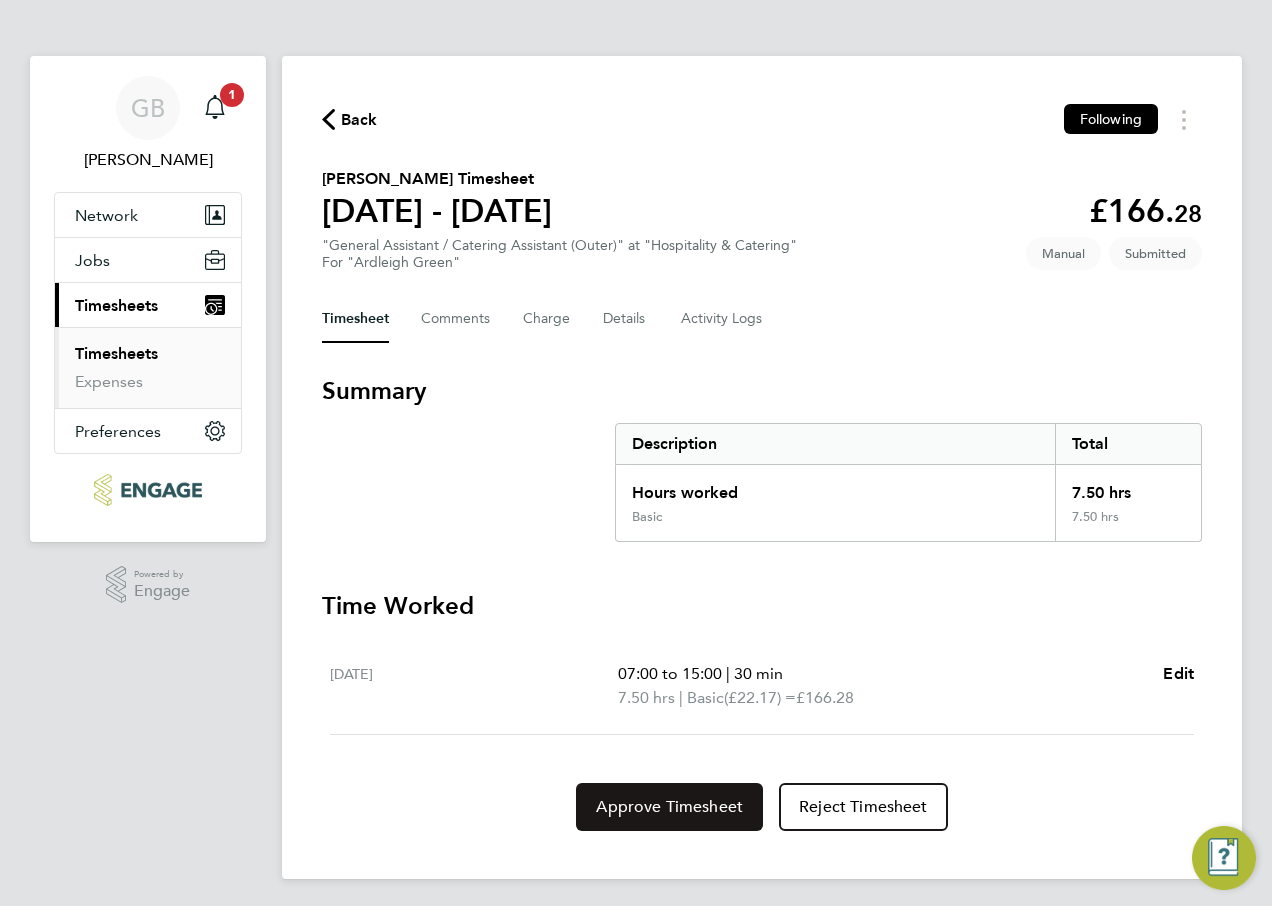 click on "Approve Timesheet" 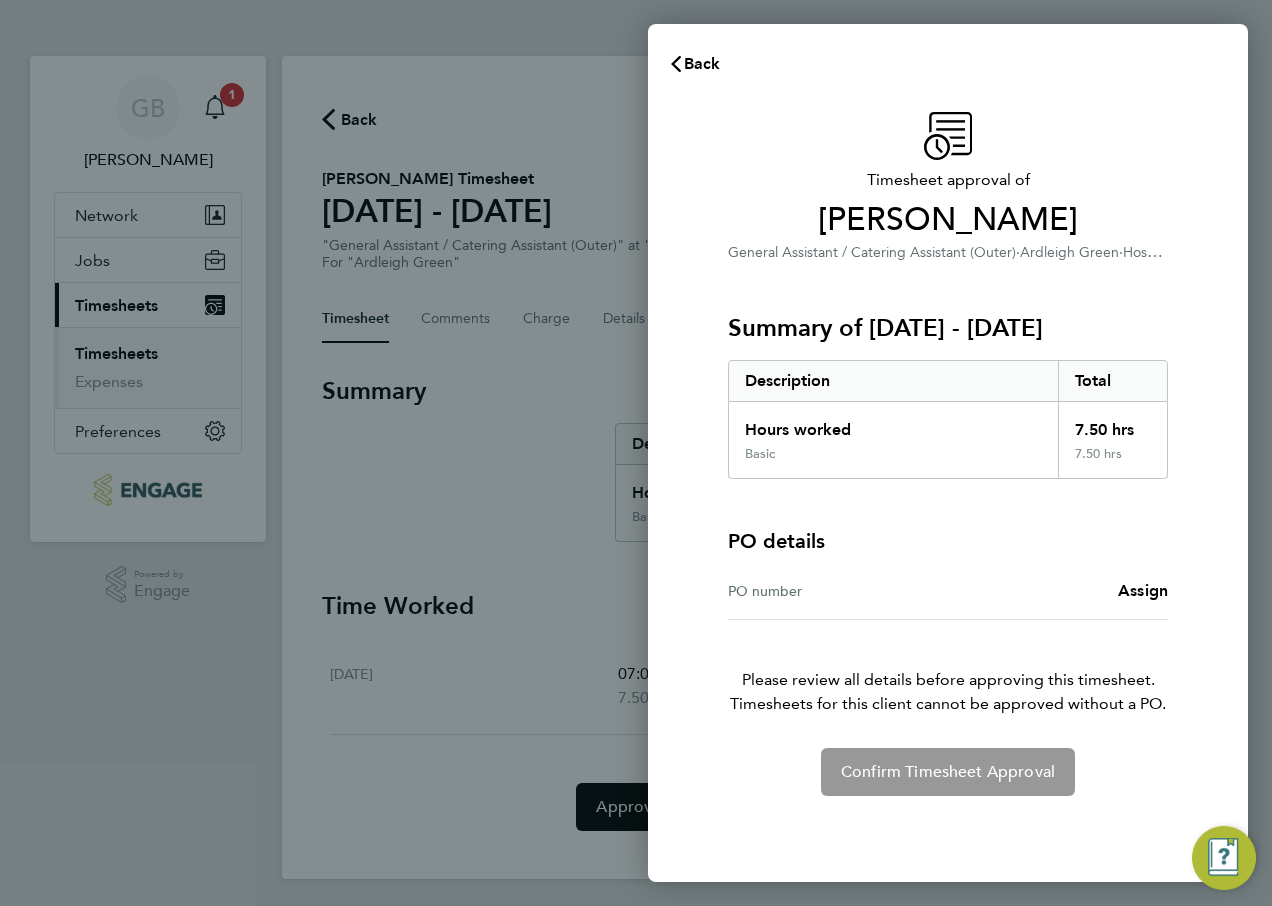 click on "PO number   Assign" at bounding box center [948, 591] 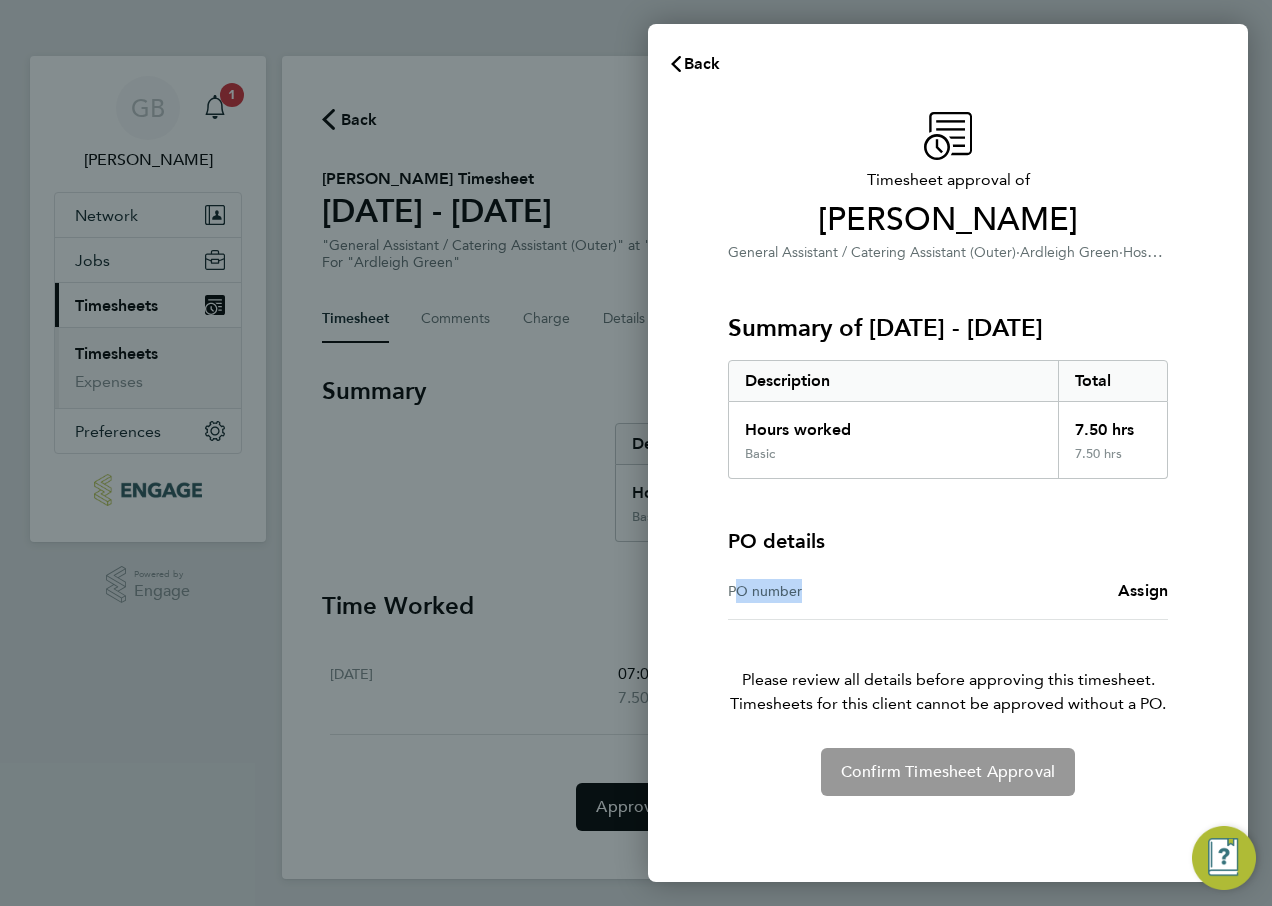 click on "PO number" at bounding box center [838, 591] 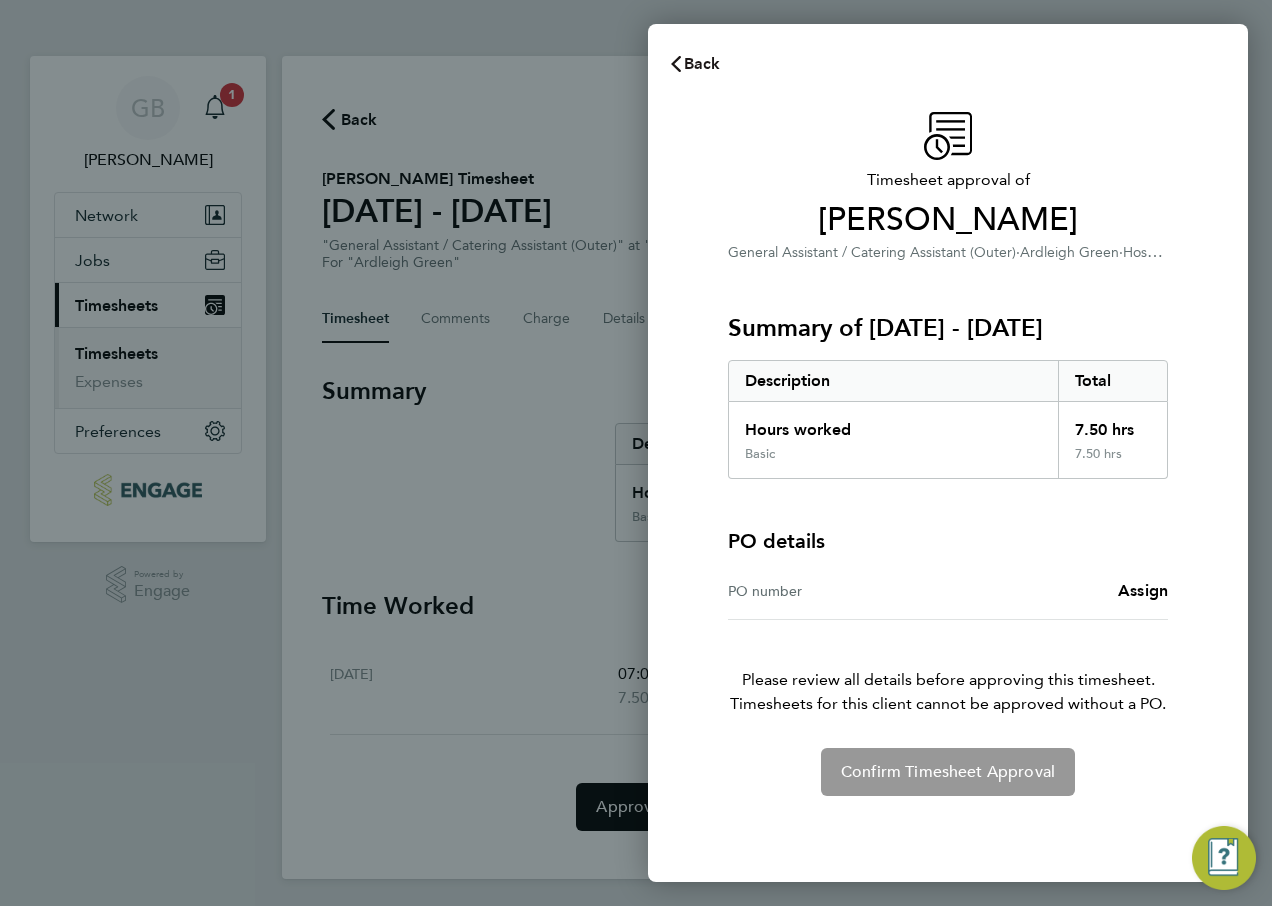 click on "Back" 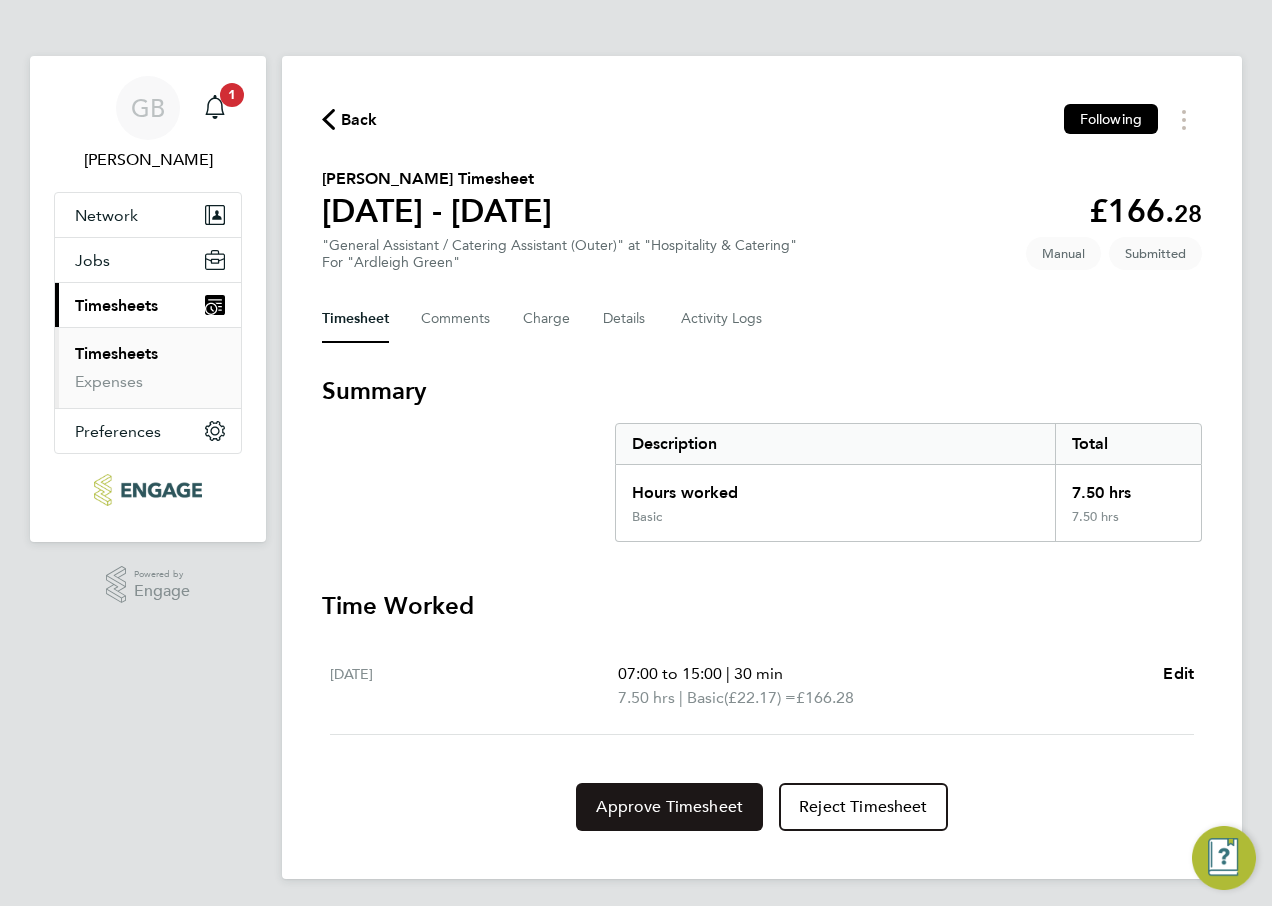 click on "Approve Timesheet" 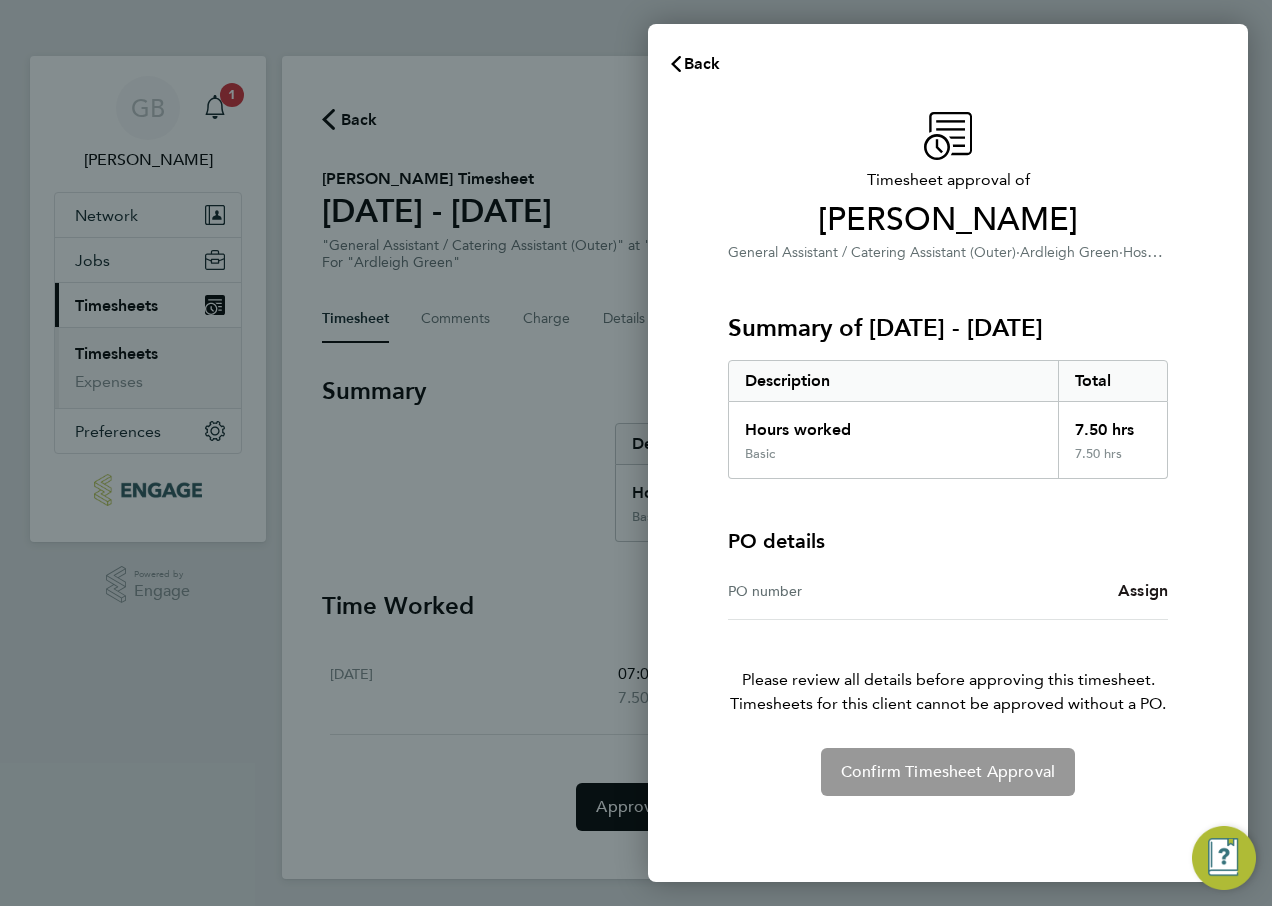 click on "Assign" at bounding box center [1143, 590] 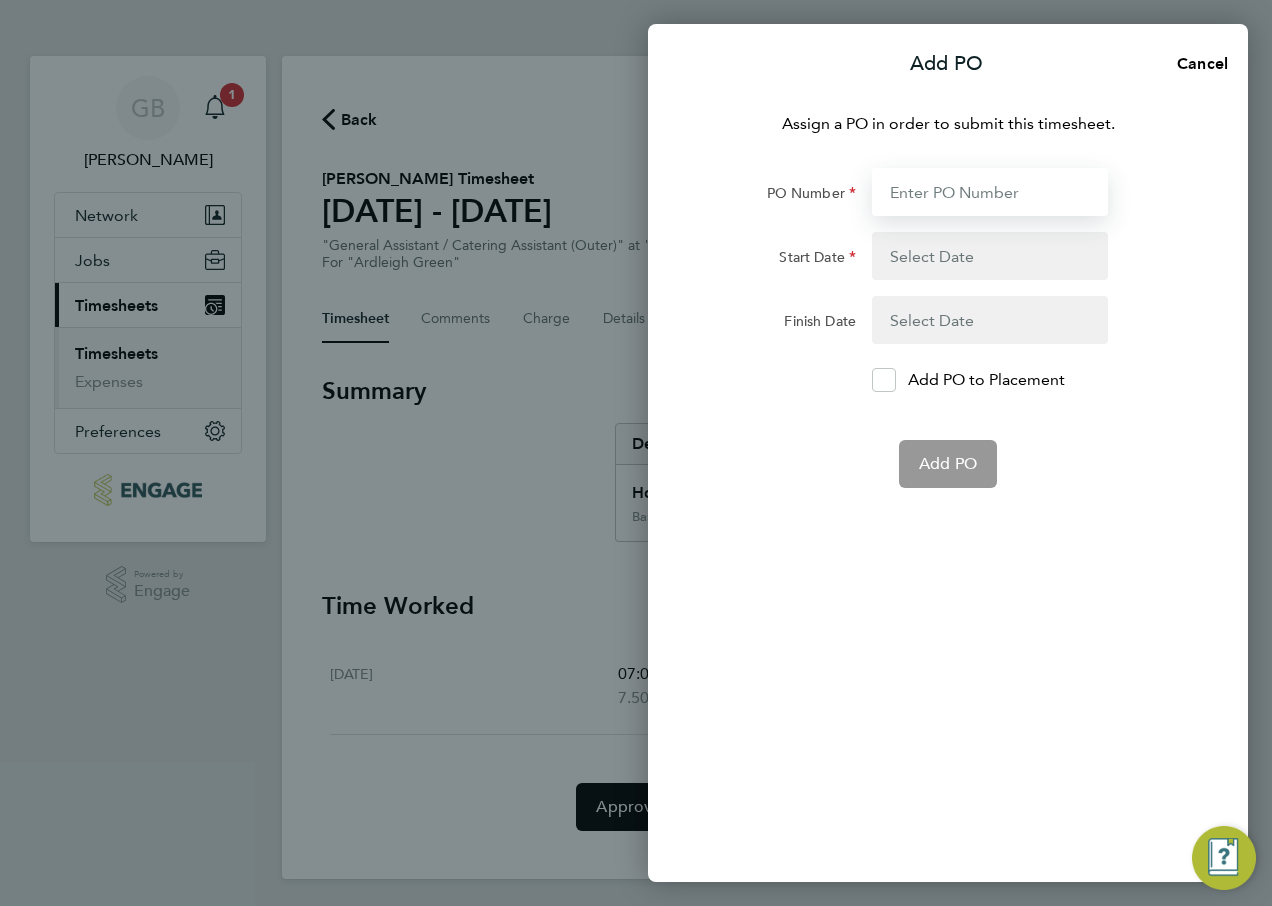 click on "PO Number" at bounding box center [990, 192] 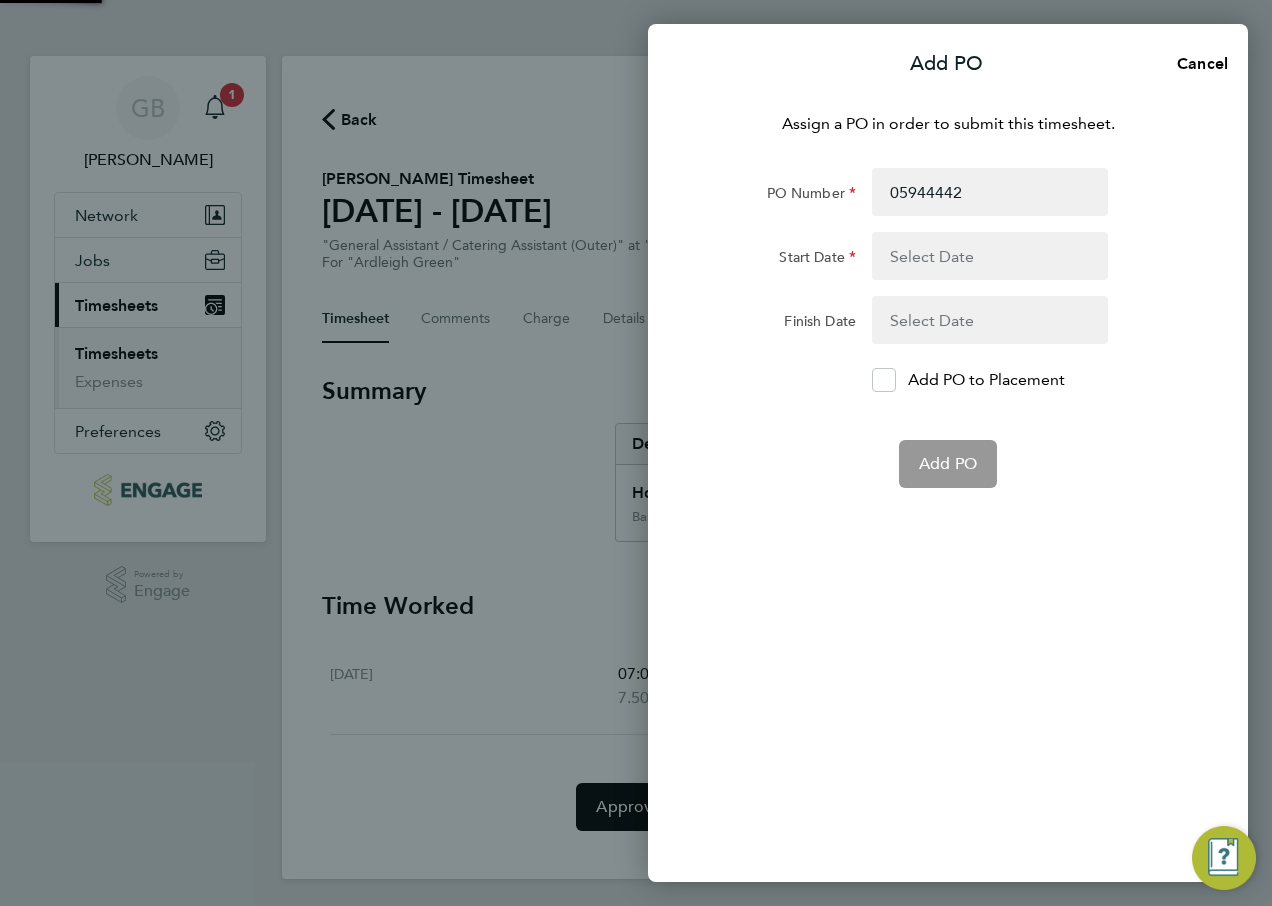 click 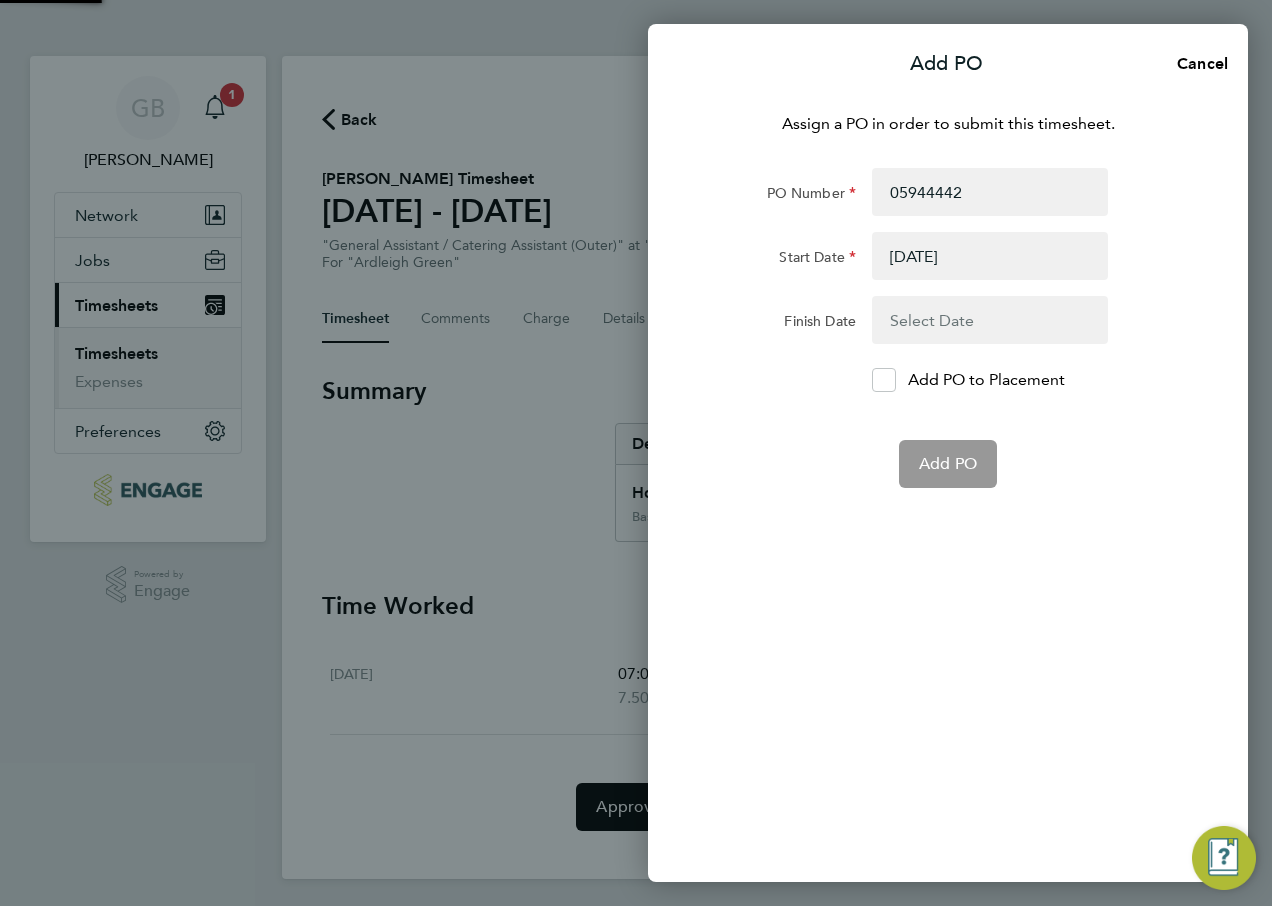 type on "[DATE]" 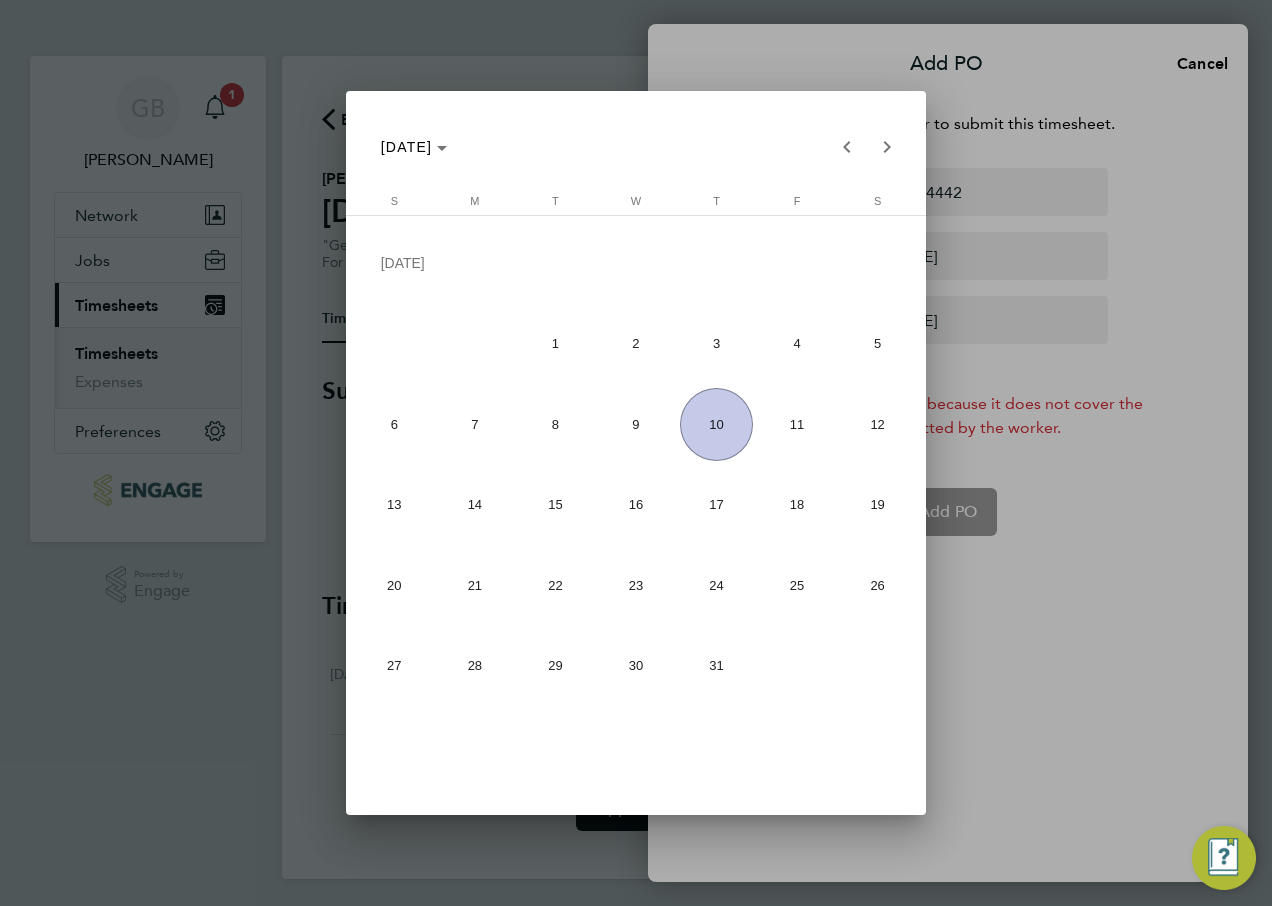 click on "1" at bounding box center [555, 344] 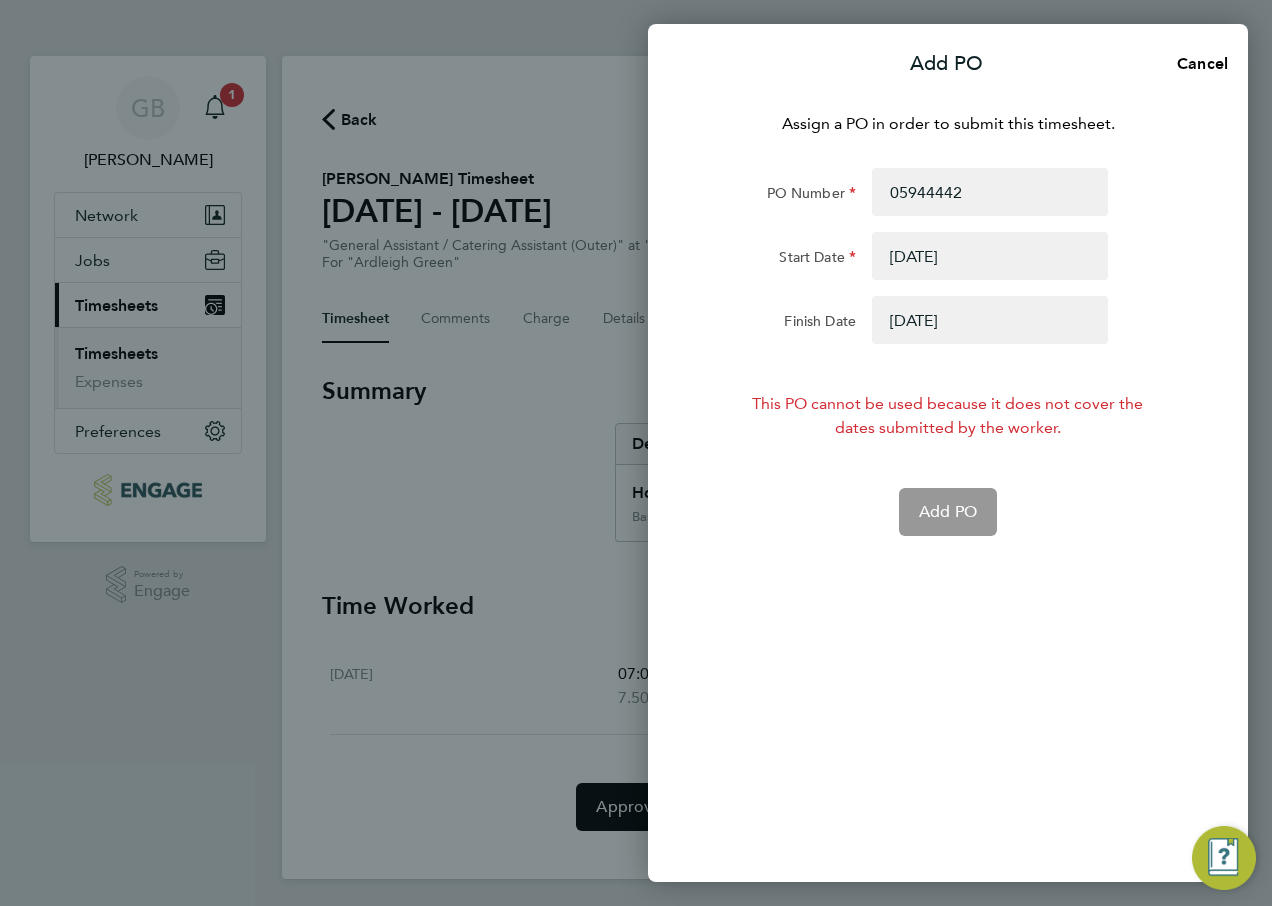 click 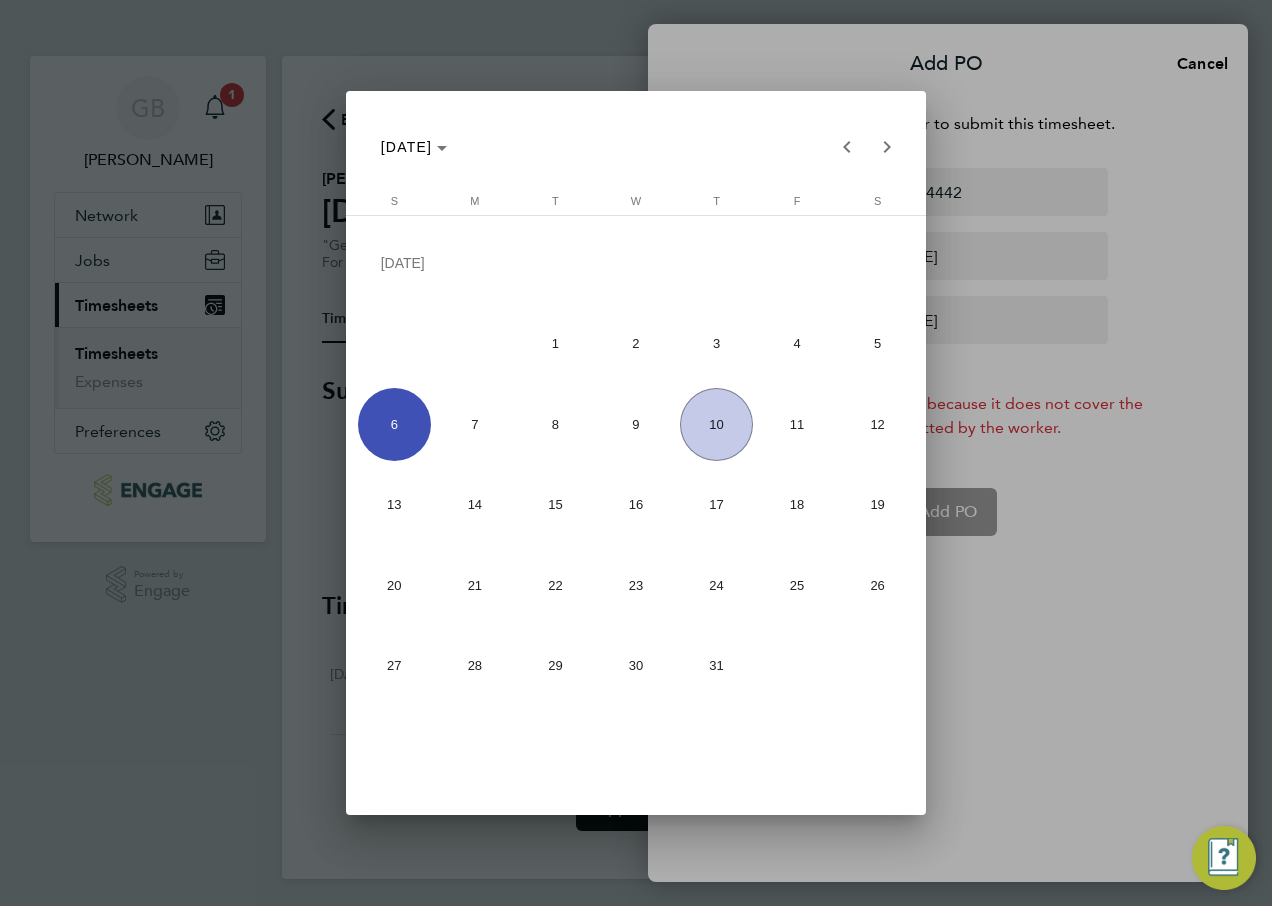 click on "10" at bounding box center (716, 424) 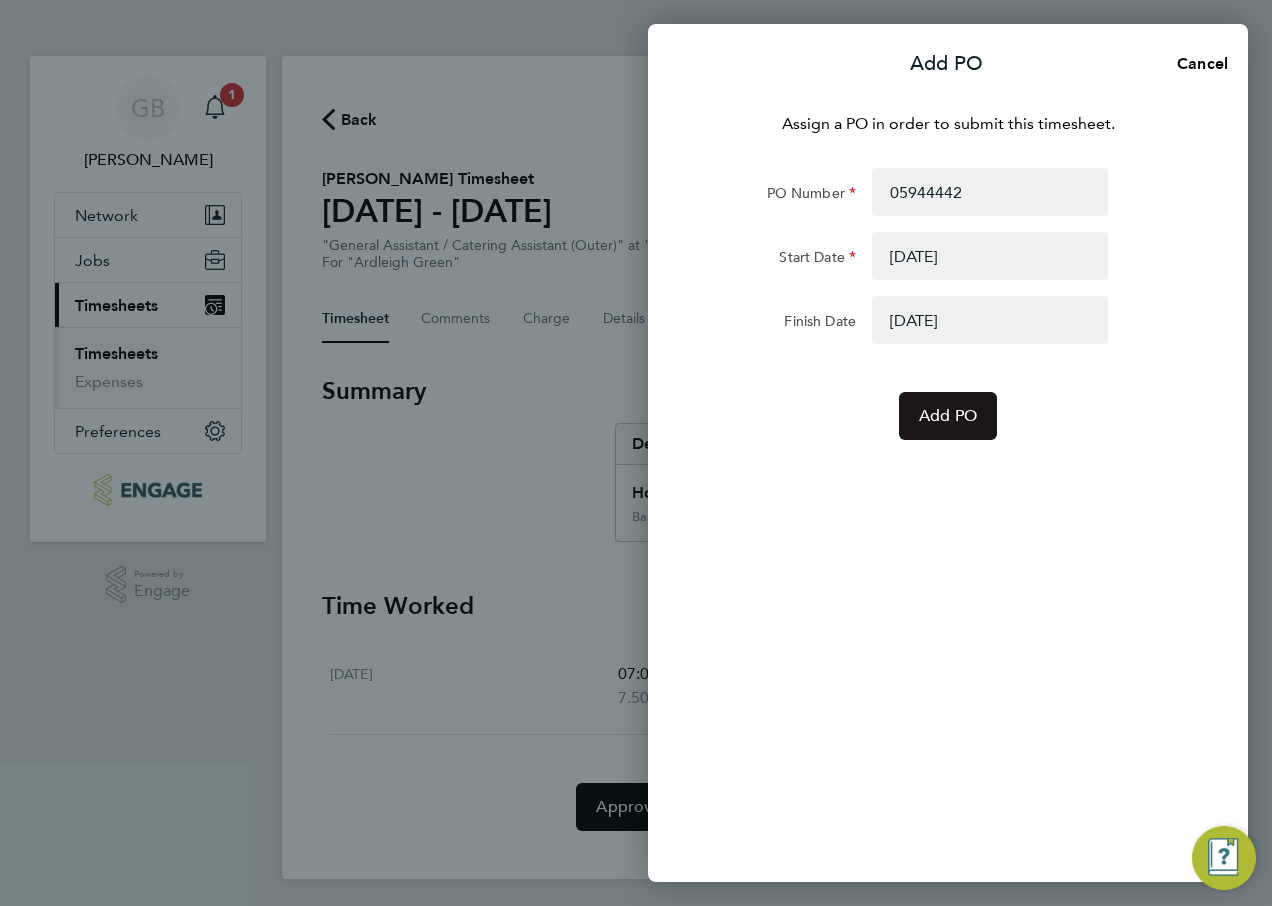 click on "Add PO" 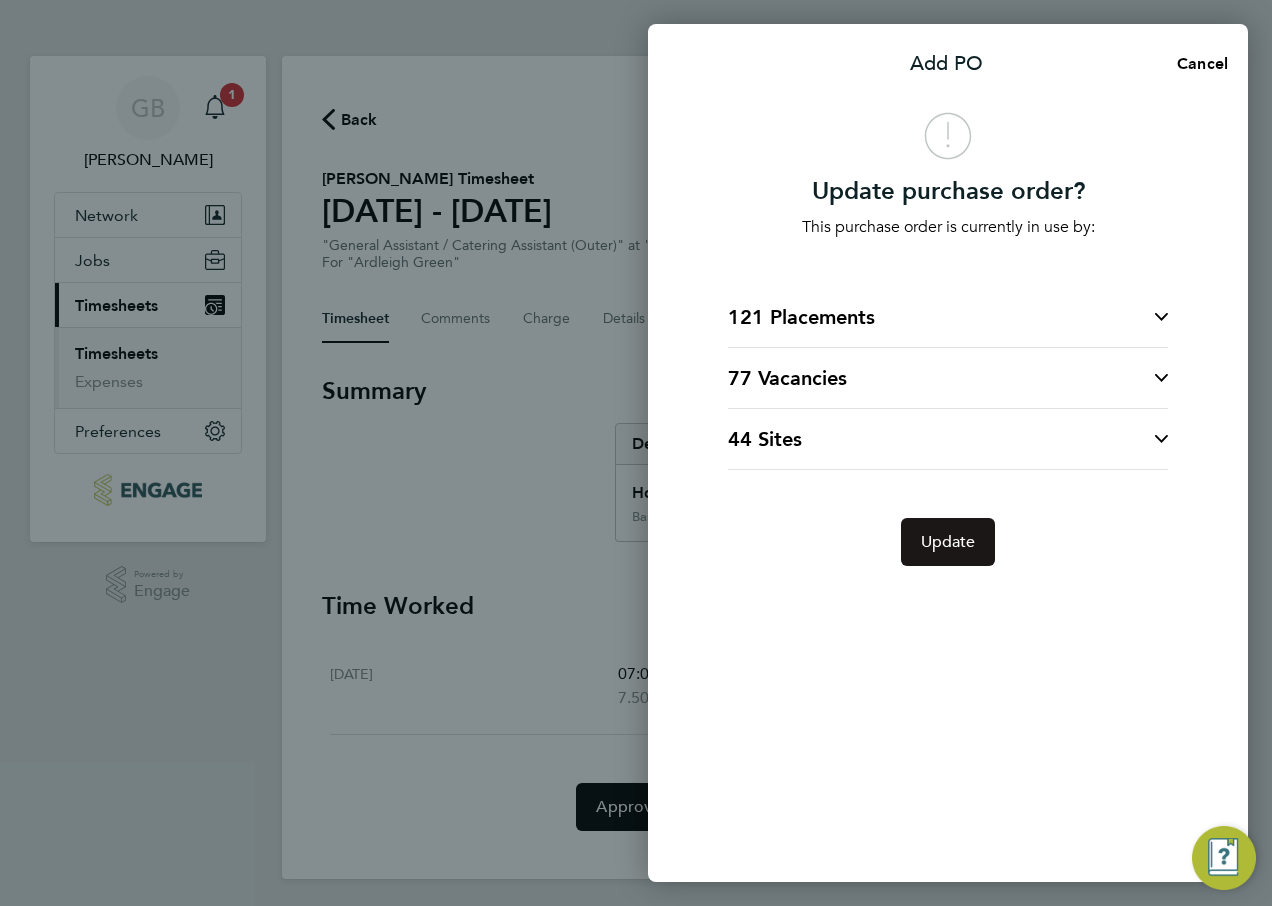 click on "Update" 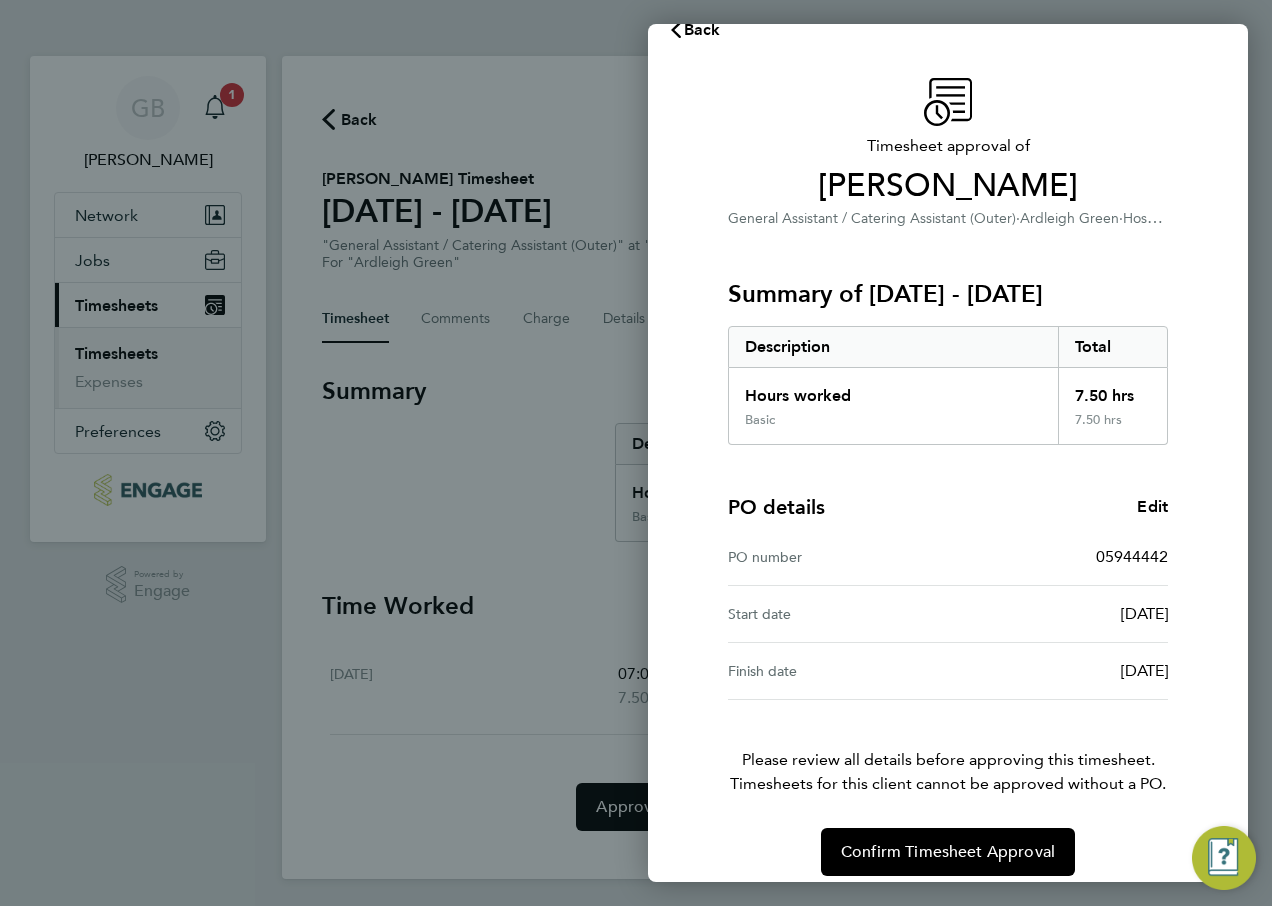 scroll, scrollTop: 52, scrollLeft: 0, axis: vertical 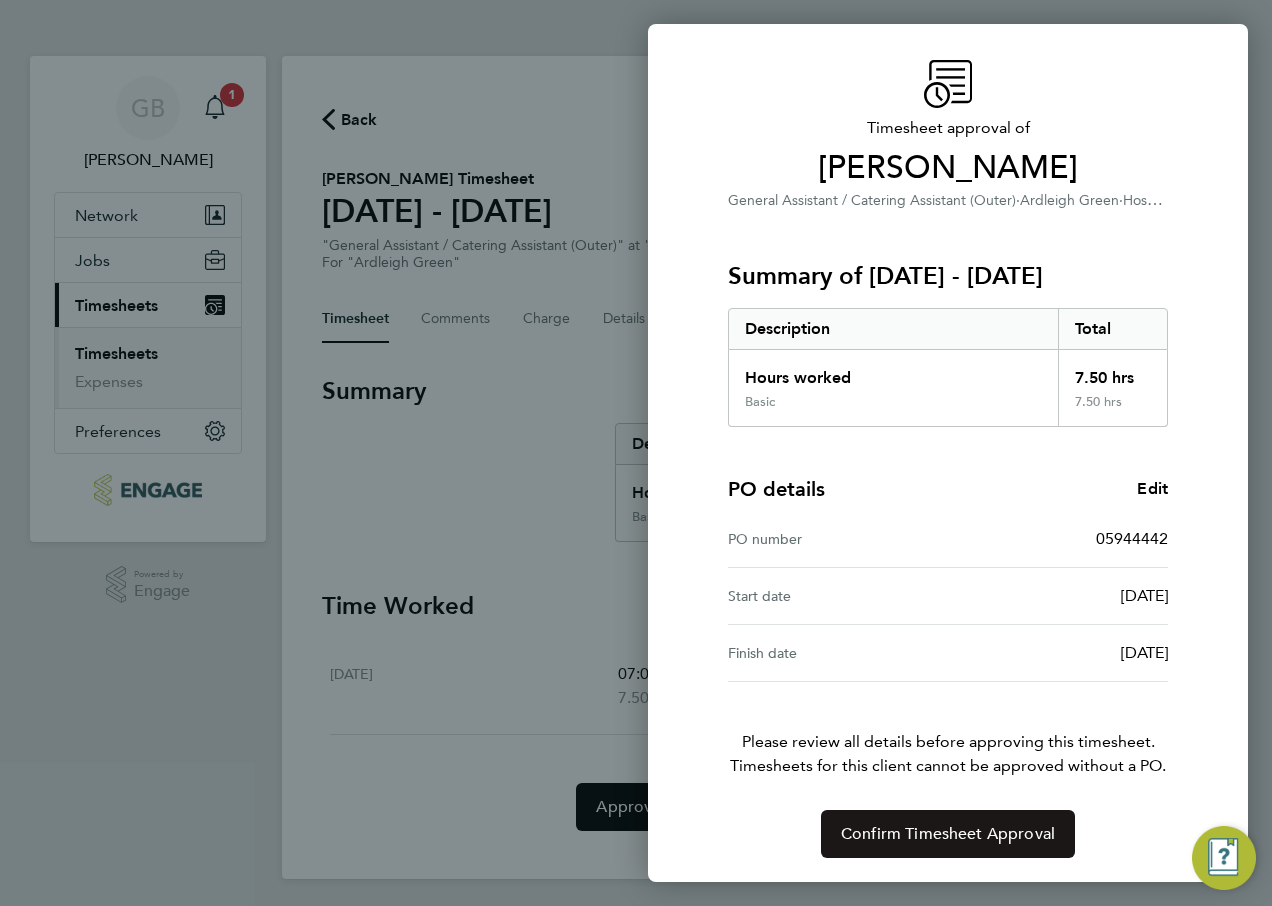 click on "Confirm Timesheet Approval" 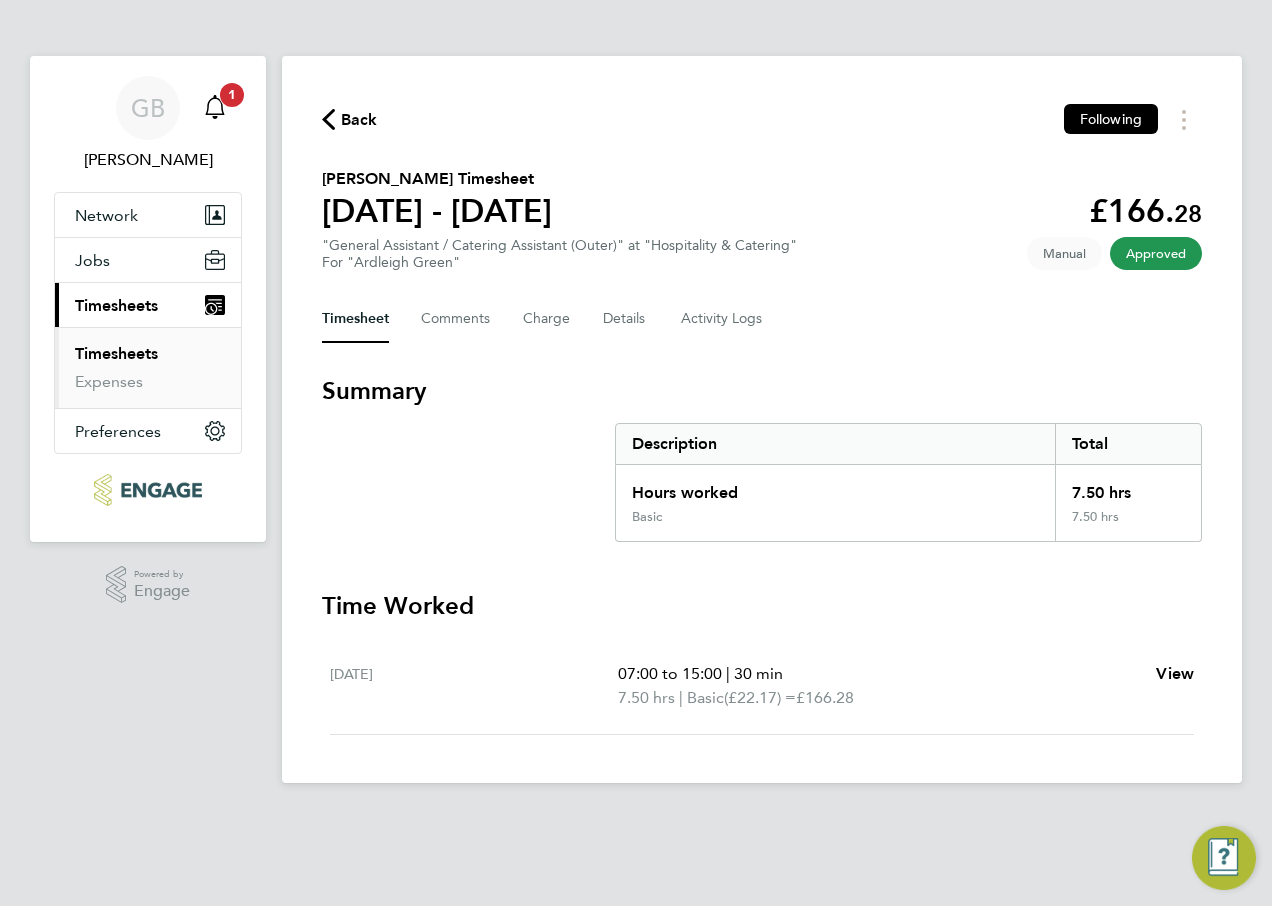 click 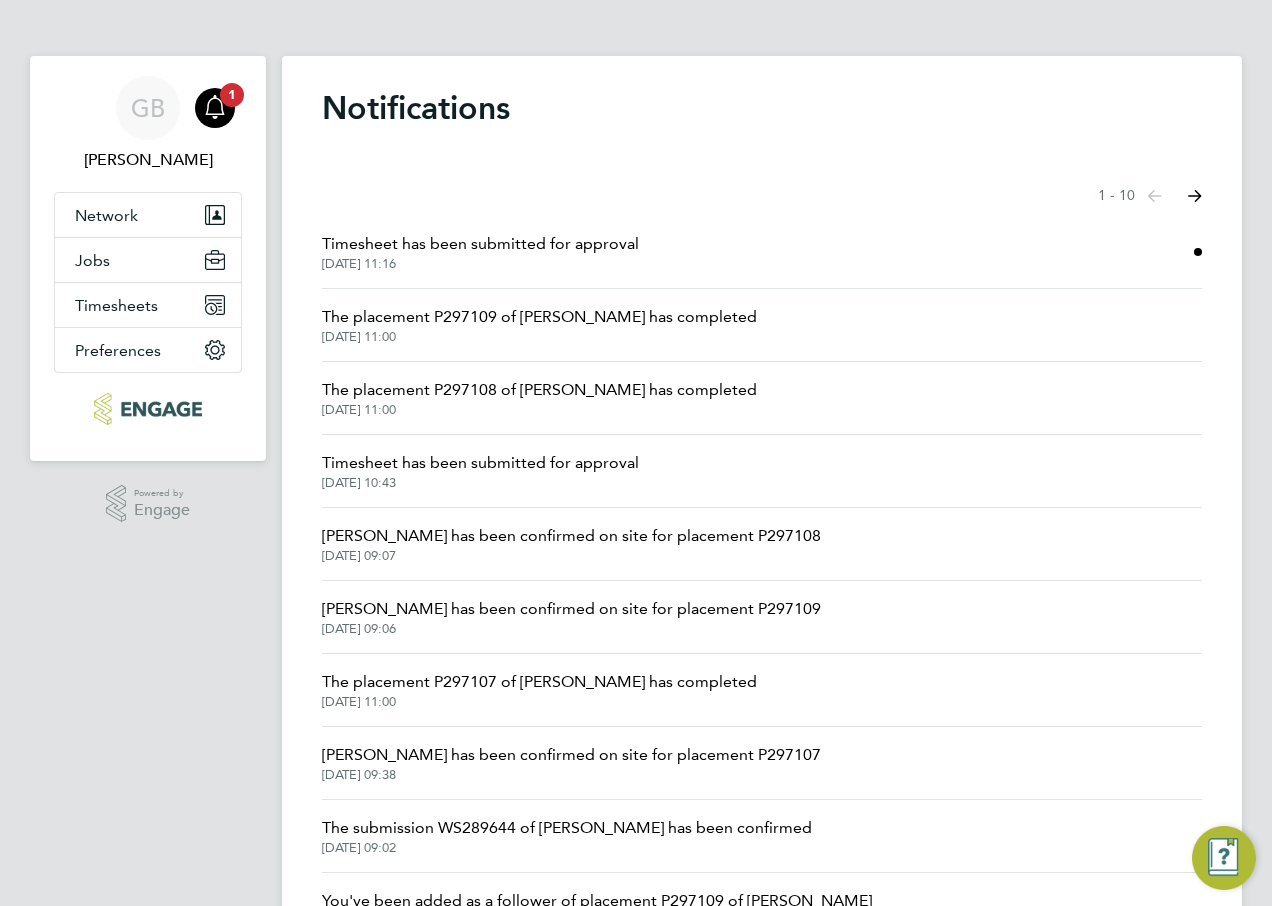click on "Timesheet  has been submitted for approval" 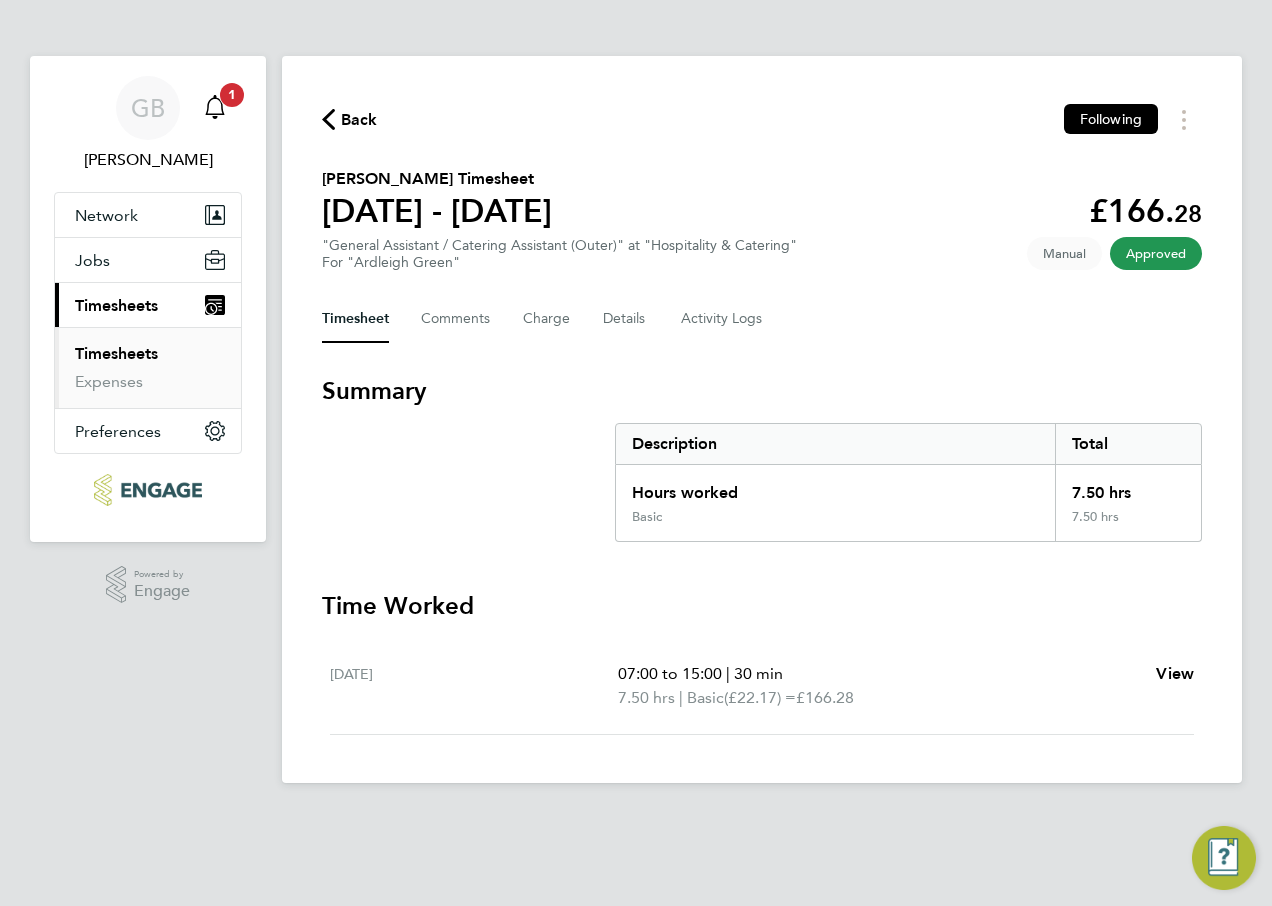 click 